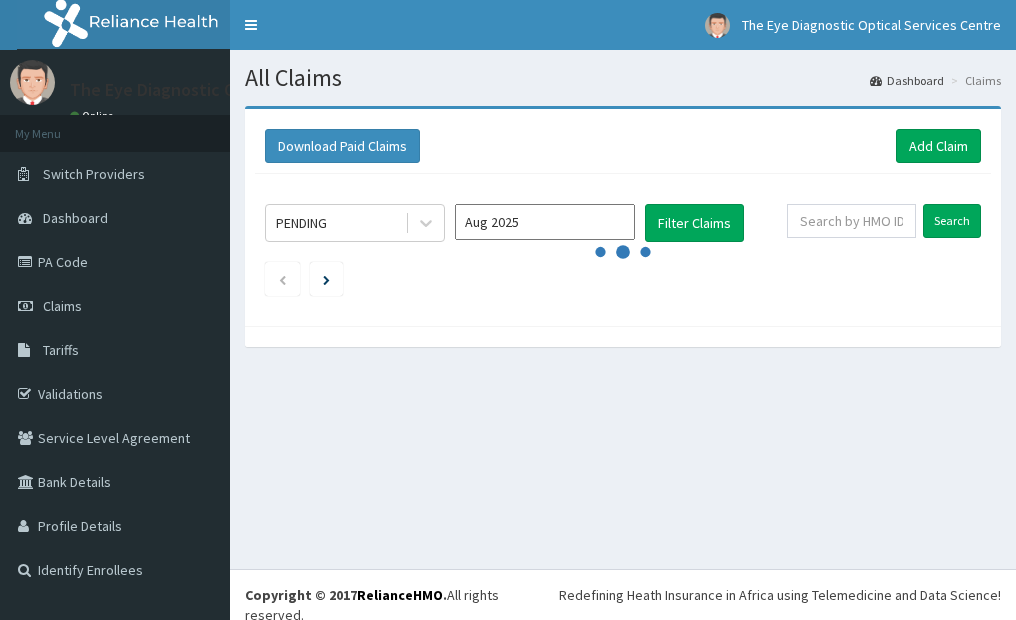 scroll, scrollTop: 0, scrollLeft: 0, axis: both 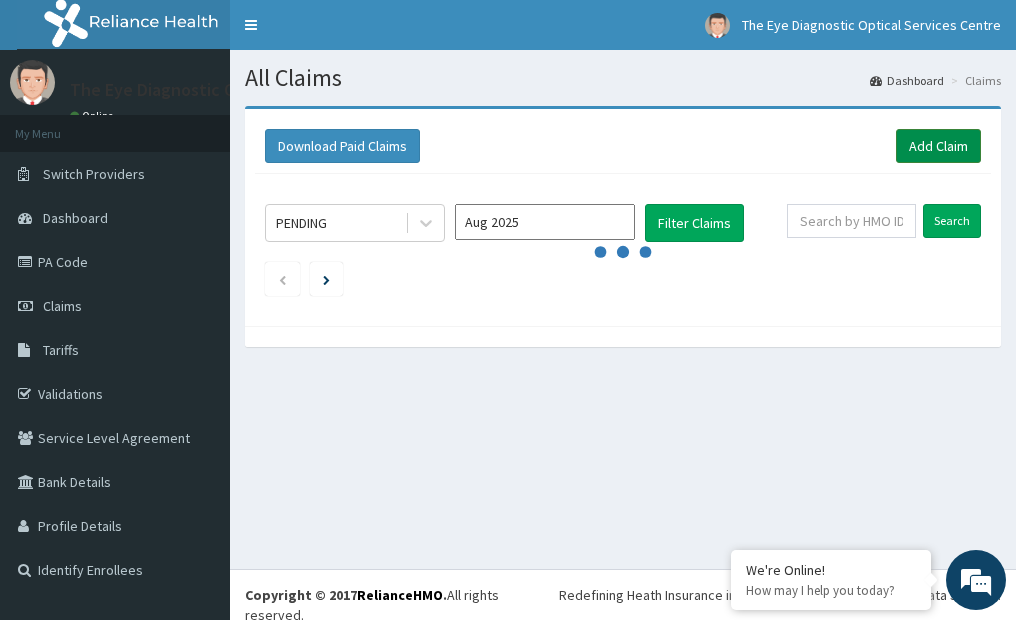 click on "Add Claim" at bounding box center (938, 146) 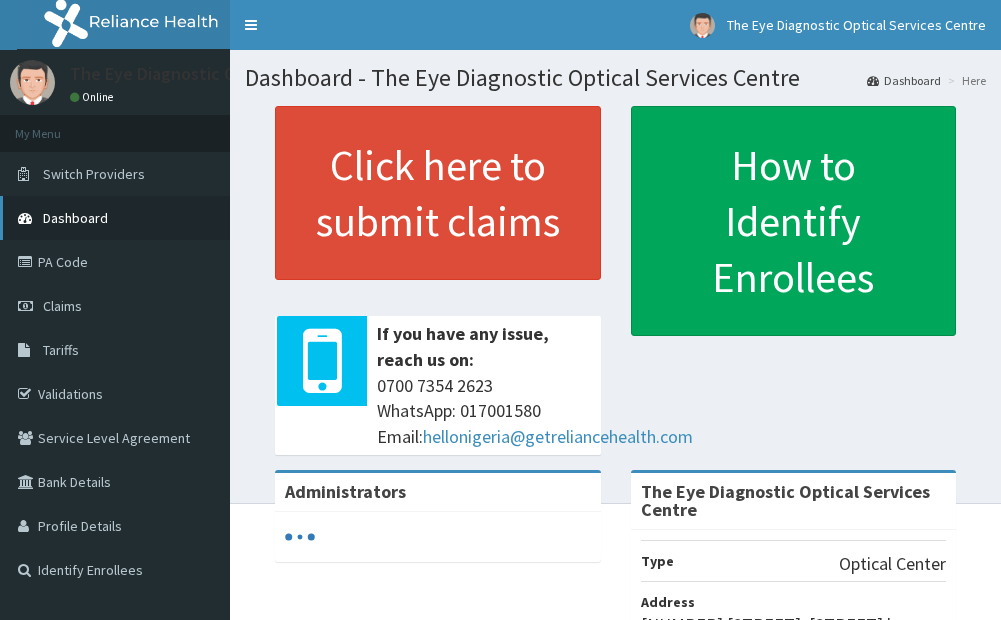 scroll, scrollTop: 0, scrollLeft: 0, axis: both 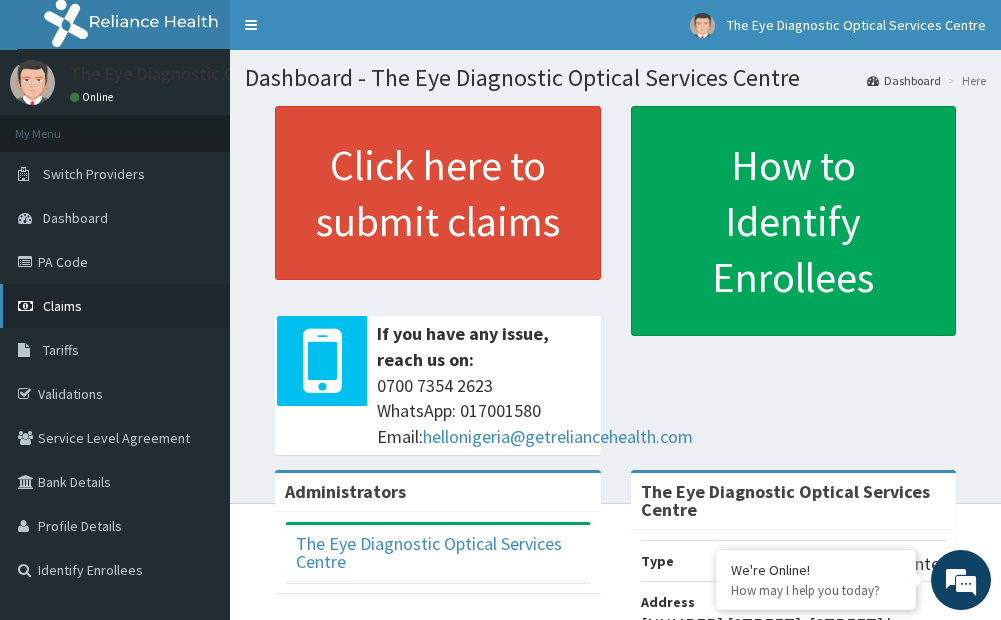 click on "Claims" at bounding box center (115, 306) 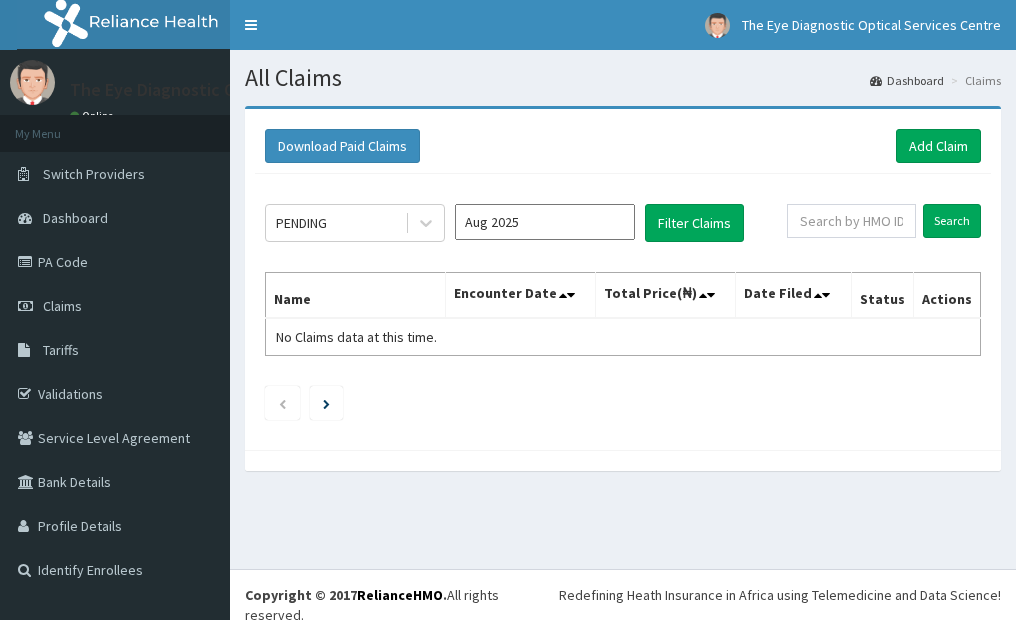 scroll, scrollTop: 0, scrollLeft: 0, axis: both 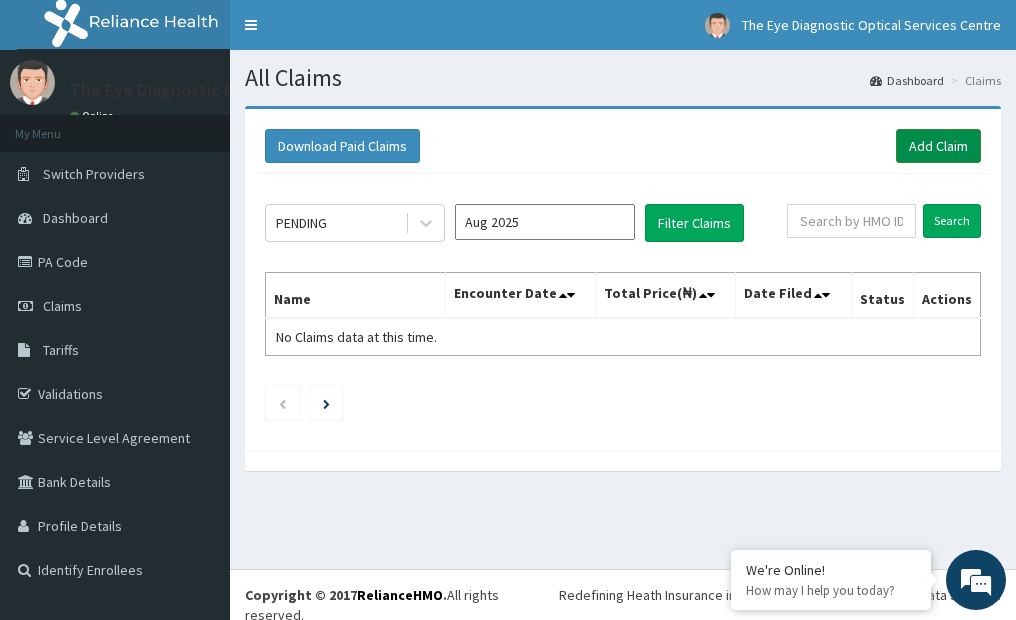 click on "Add Claim" at bounding box center (938, 146) 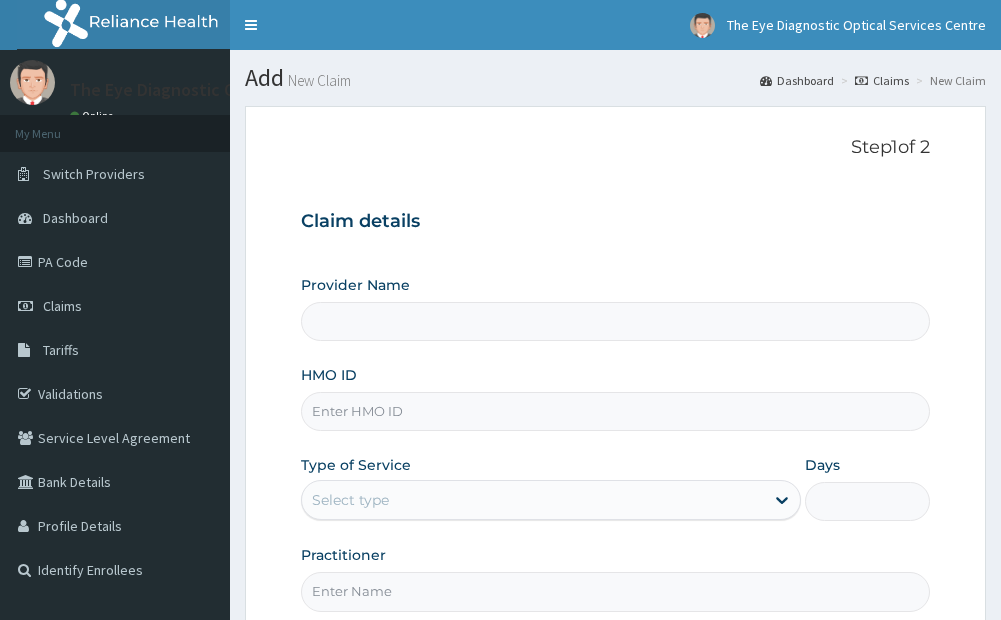 scroll, scrollTop: 0, scrollLeft: 0, axis: both 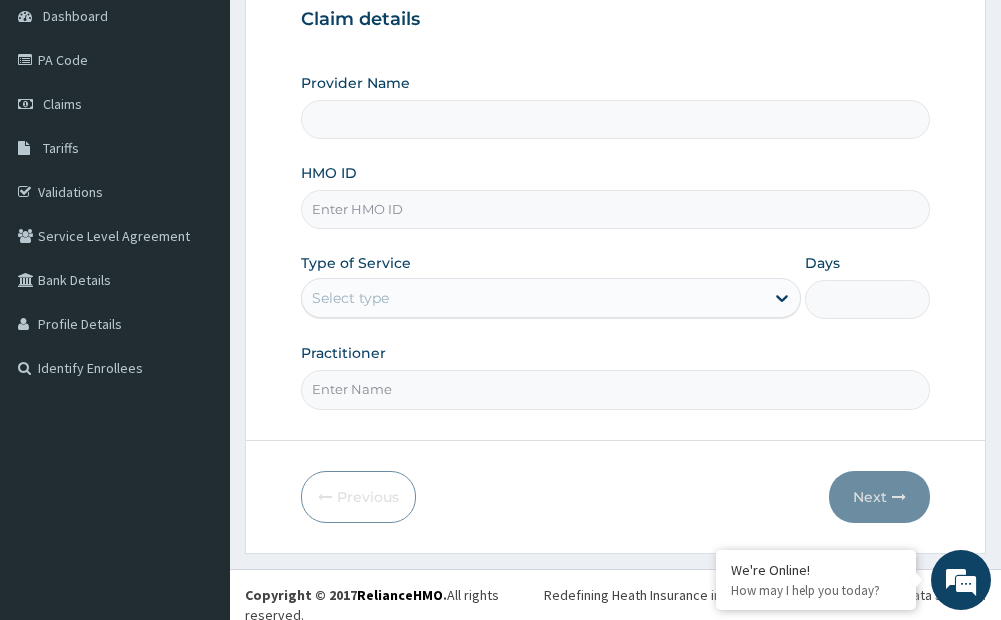 type on "The Eye Diagnostic Optical Services Centre" 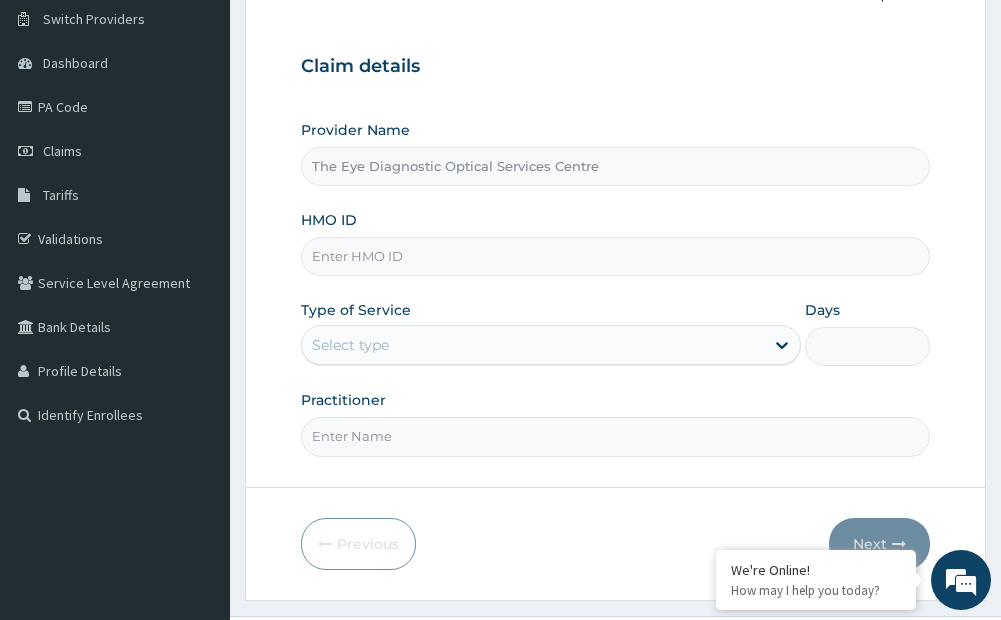 scroll, scrollTop: 202, scrollLeft: 0, axis: vertical 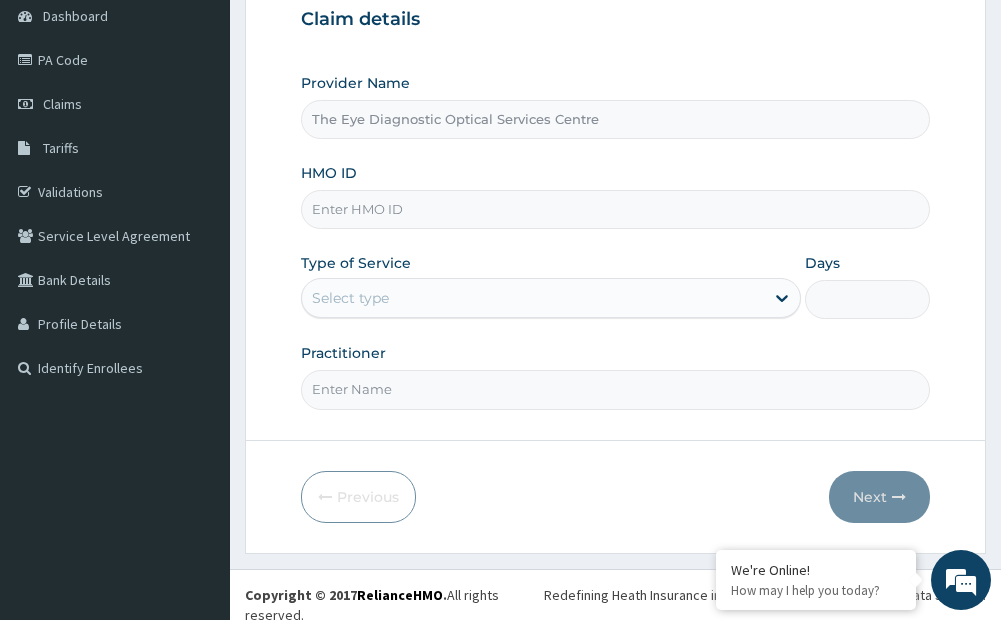 click on "HMO ID" at bounding box center (615, 209) 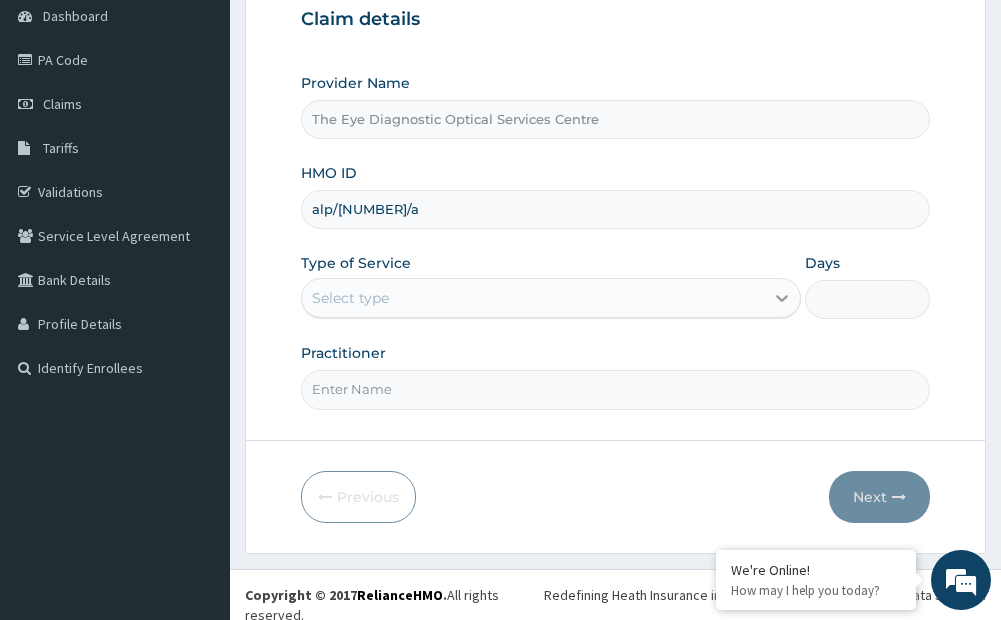 type on "alp/10067/a" 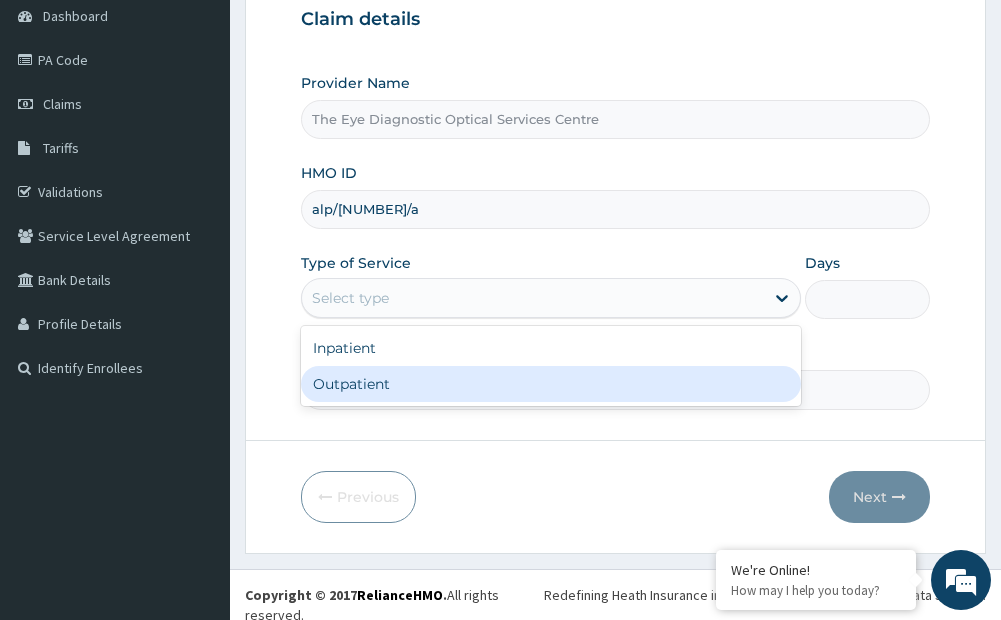 click on "Outpatient" at bounding box center [550, 384] 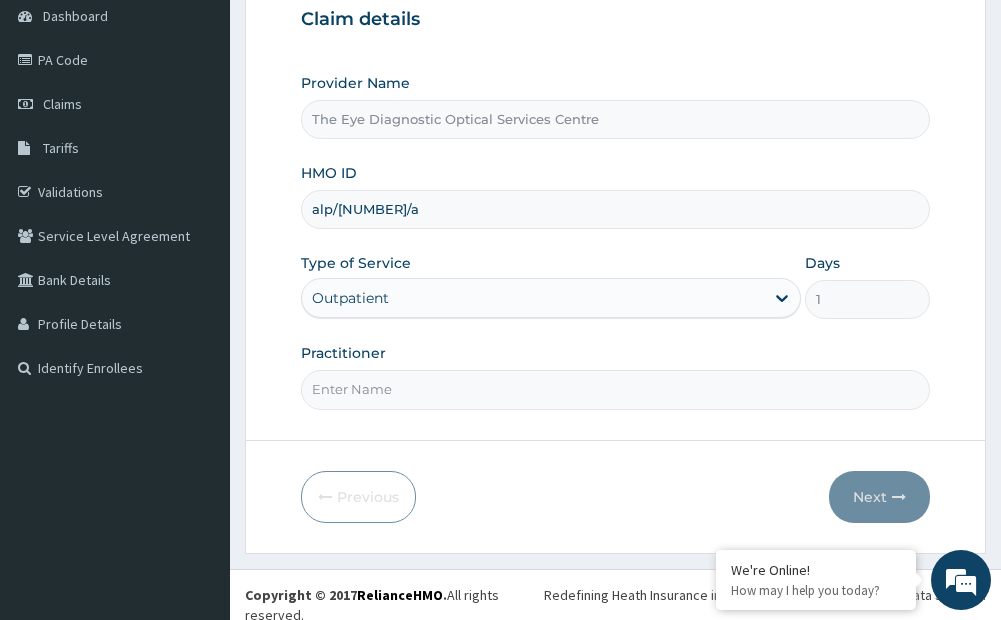 click on "Practitioner" at bounding box center [615, 389] 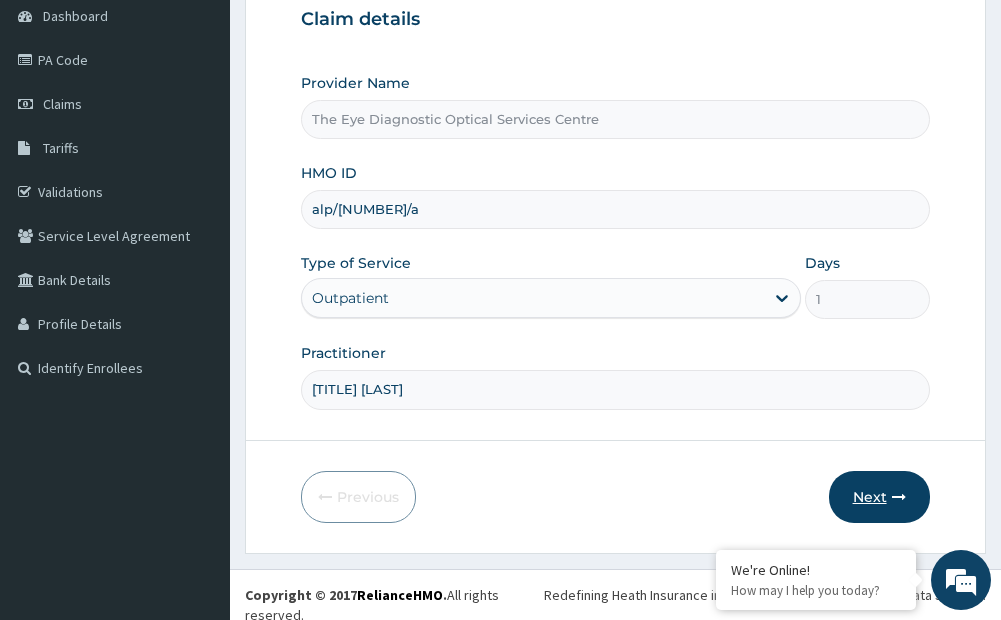 click on "Next" at bounding box center [879, 497] 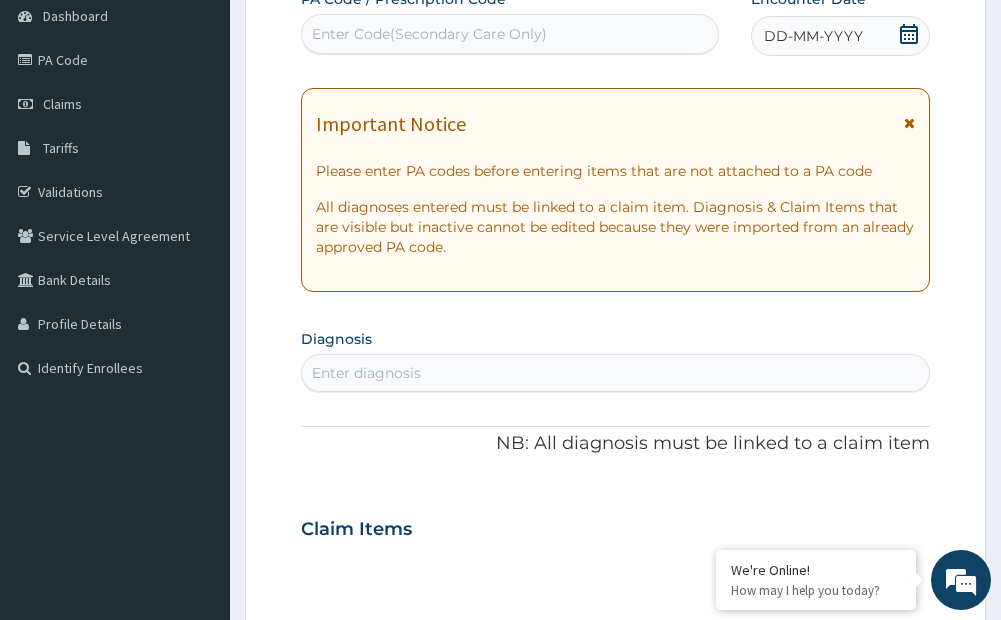 click on "Enter Code(Secondary Care Only)" at bounding box center [429, 34] 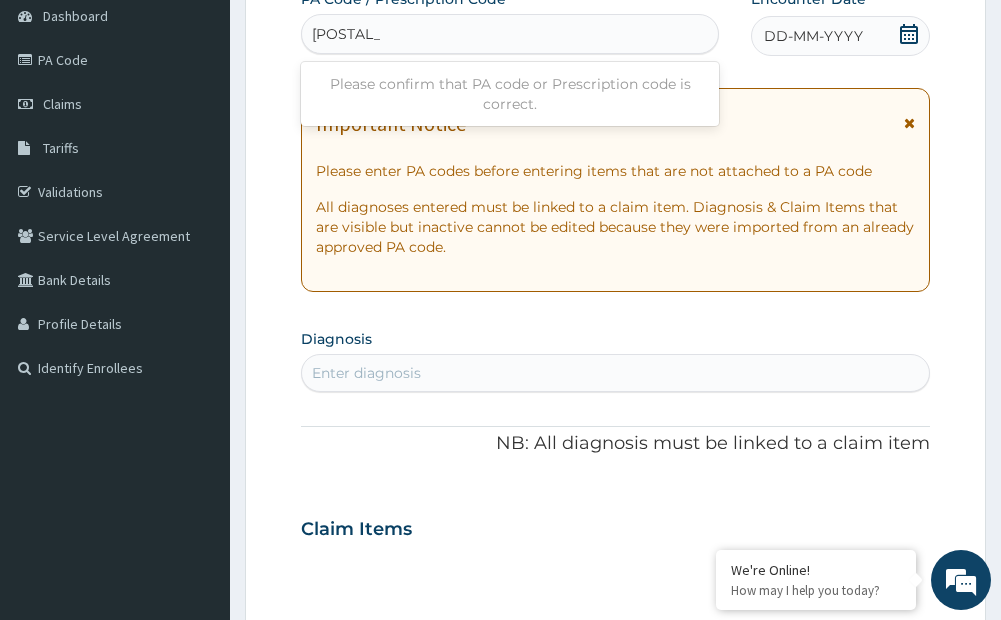 type on "PA/190F05" 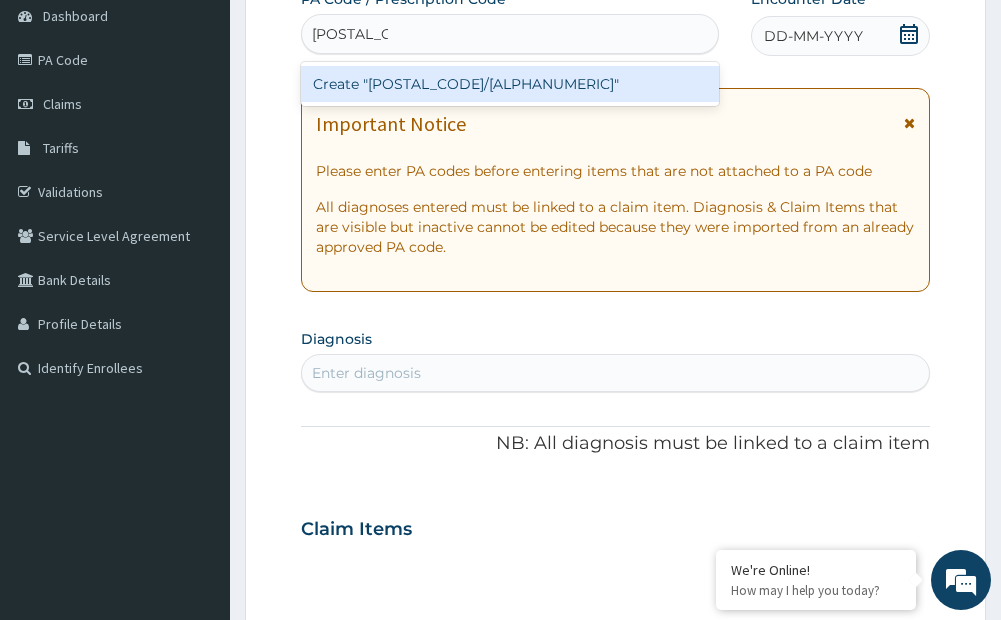 click on "Create "PA/190F05"" at bounding box center [509, 84] 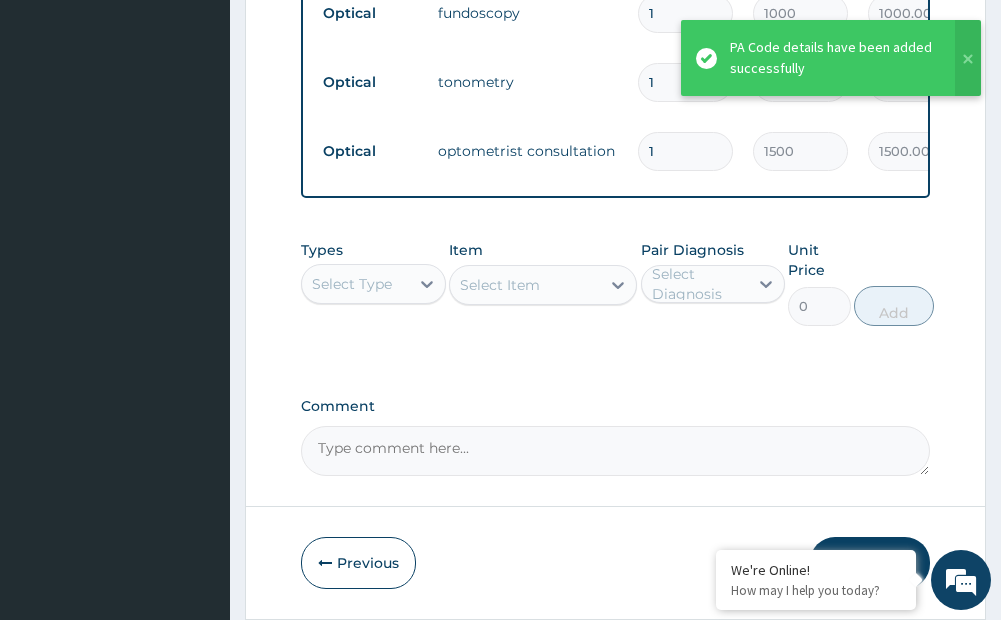 scroll, scrollTop: 1372, scrollLeft: 0, axis: vertical 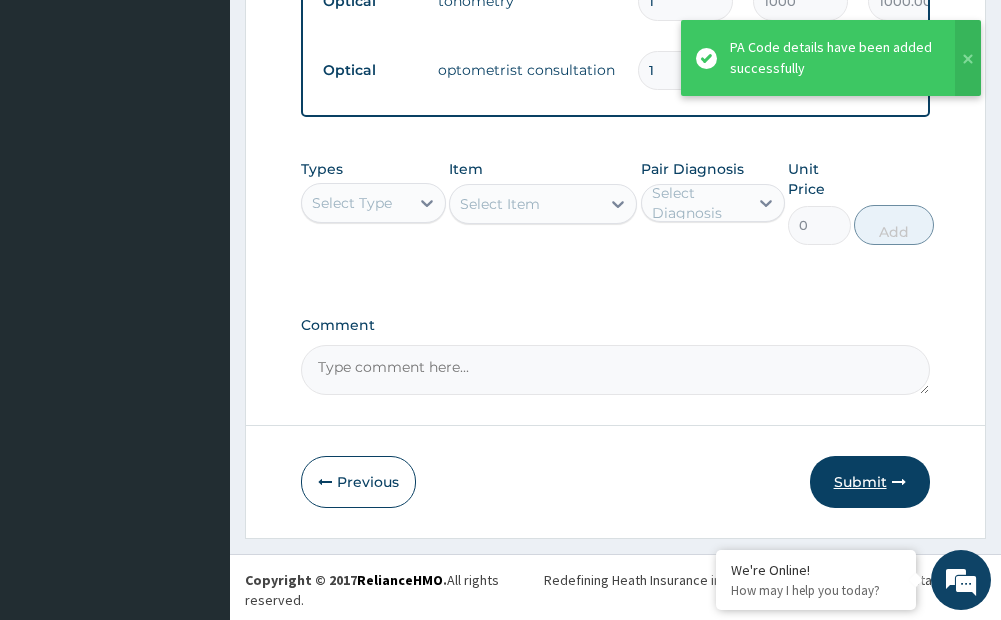 click on "Submit" at bounding box center [870, 482] 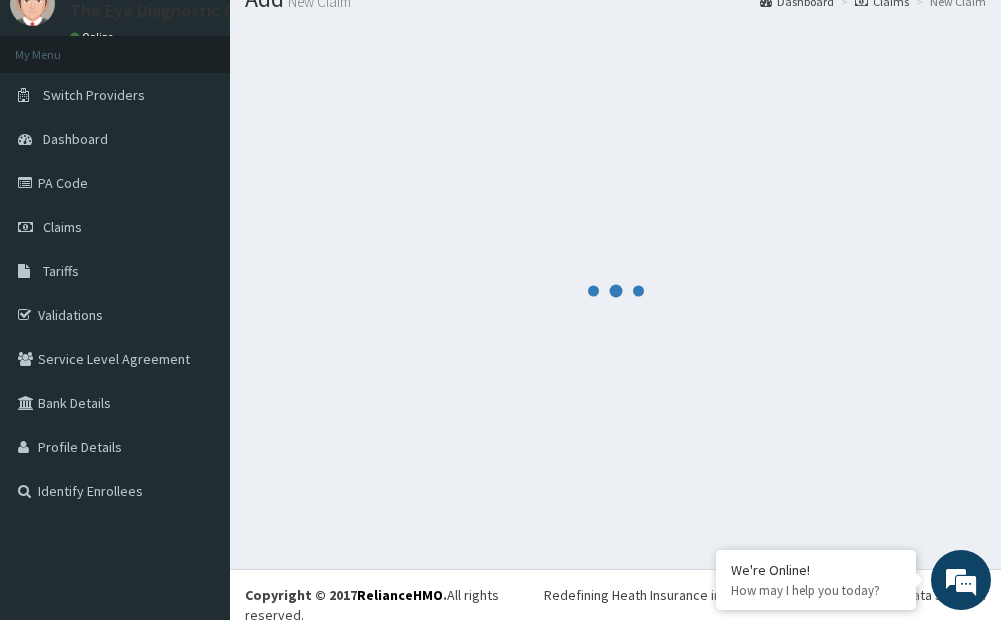 scroll, scrollTop: 1372, scrollLeft: 0, axis: vertical 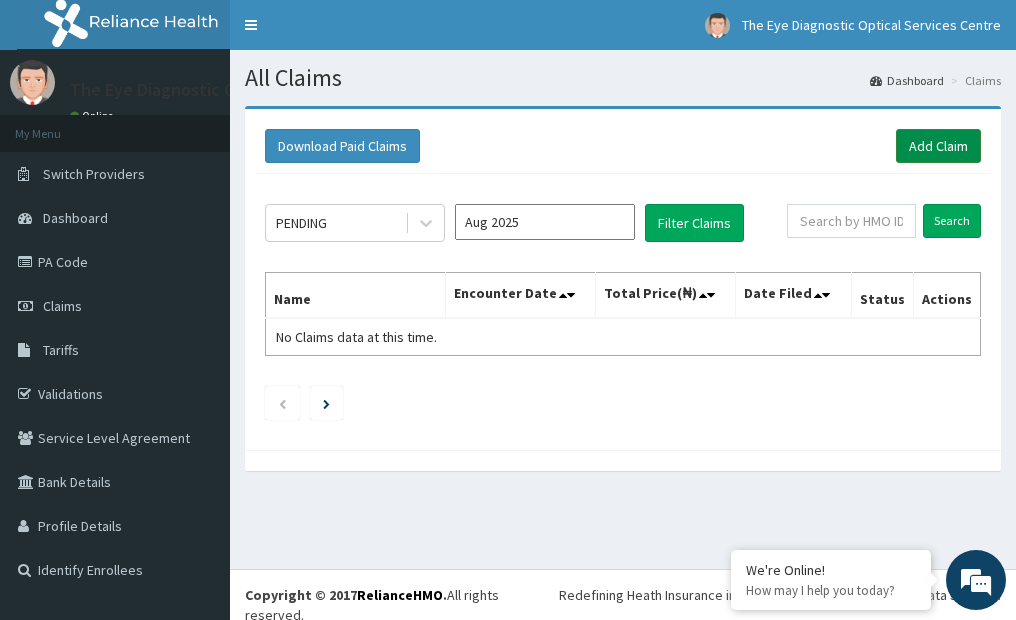 click on "Add Claim" at bounding box center (938, 146) 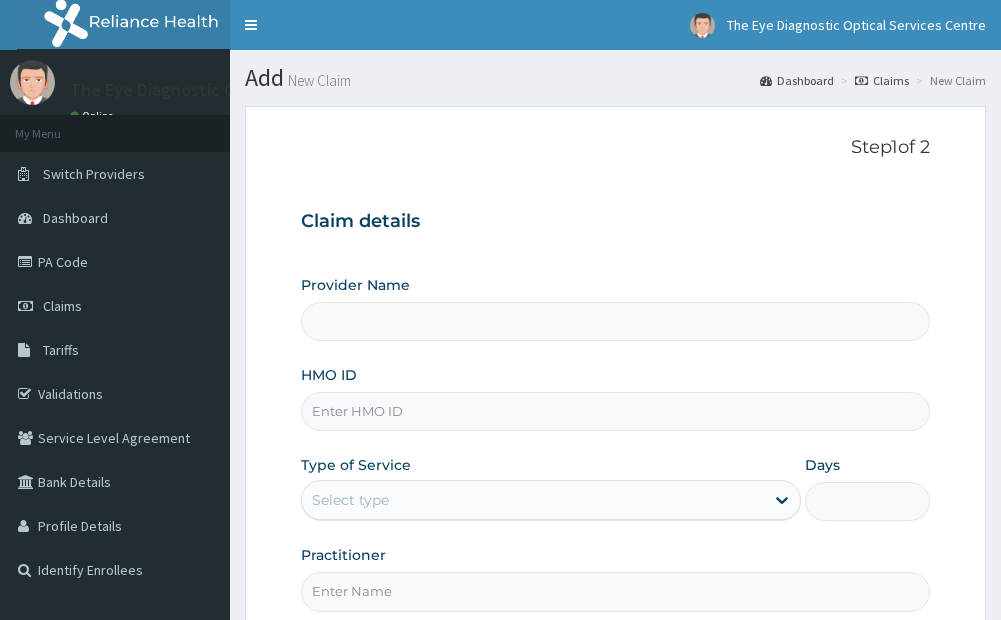 scroll, scrollTop: 0, scrollLeft: 0, axis: both 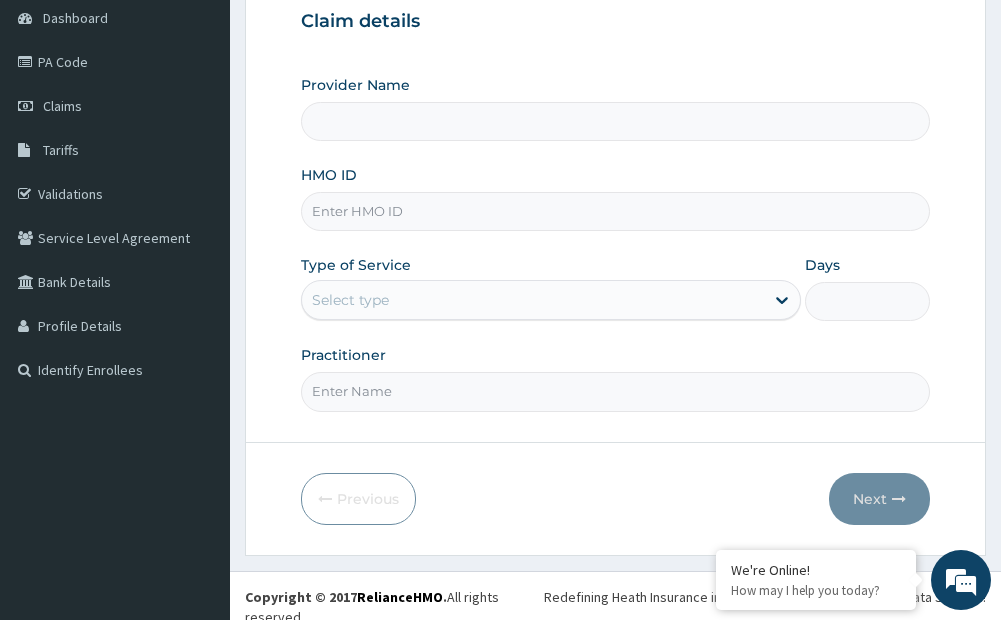 type on "The Eye Diagnostic Optical Services Centre" 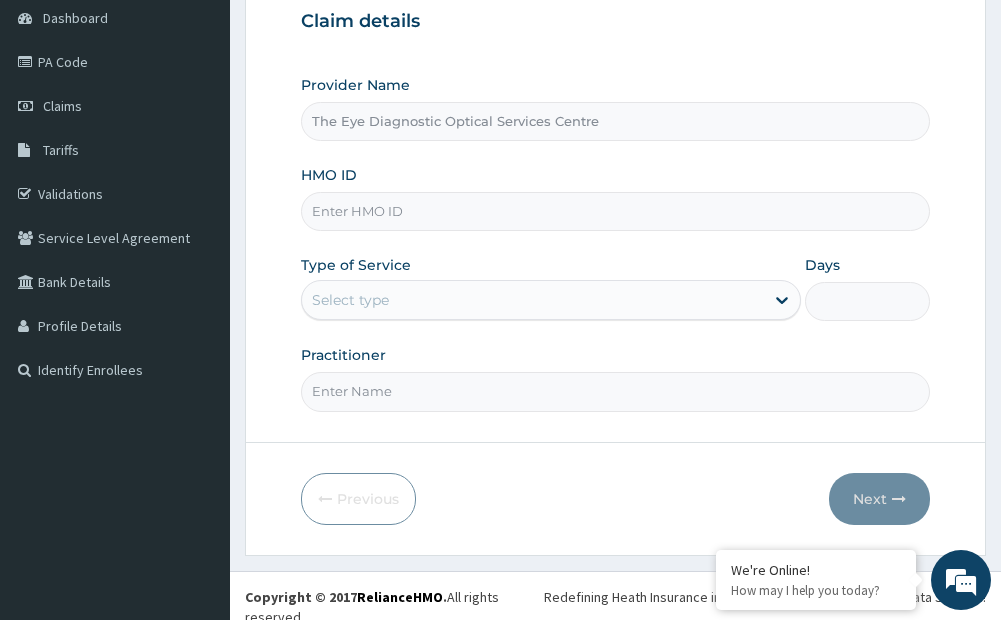 click on "HMO ID" at bounding box center [615, 211] 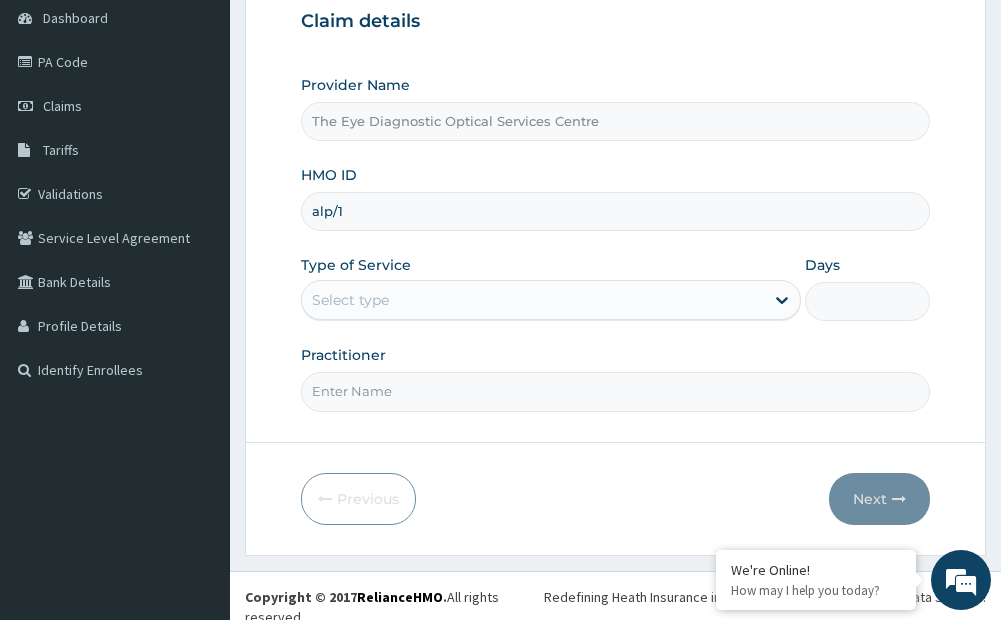 scroll, scrollTop: 0, scrollLeft: 0, axis: both 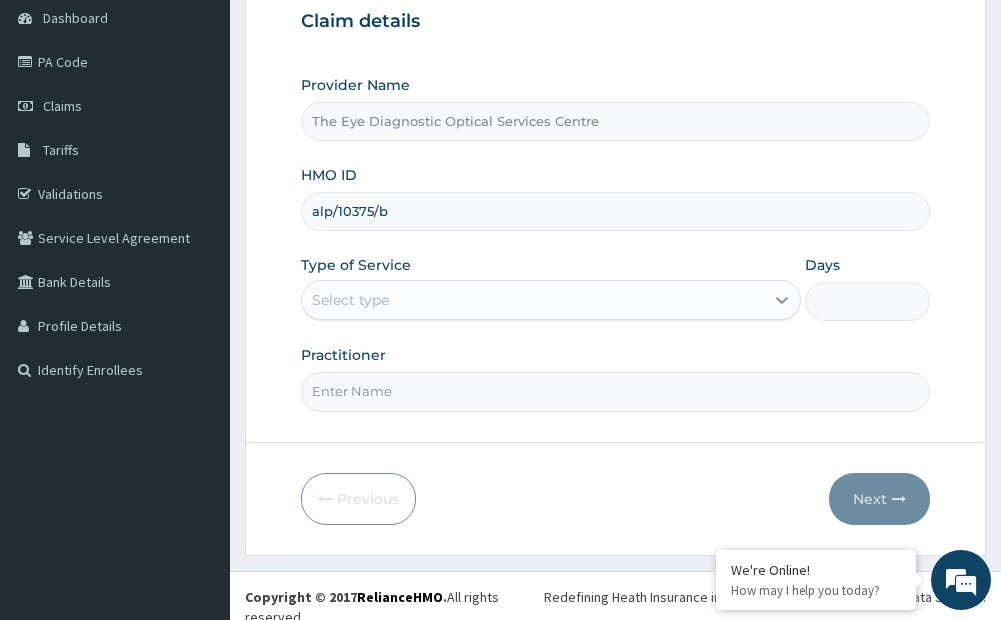 type on "alp/10375/b" 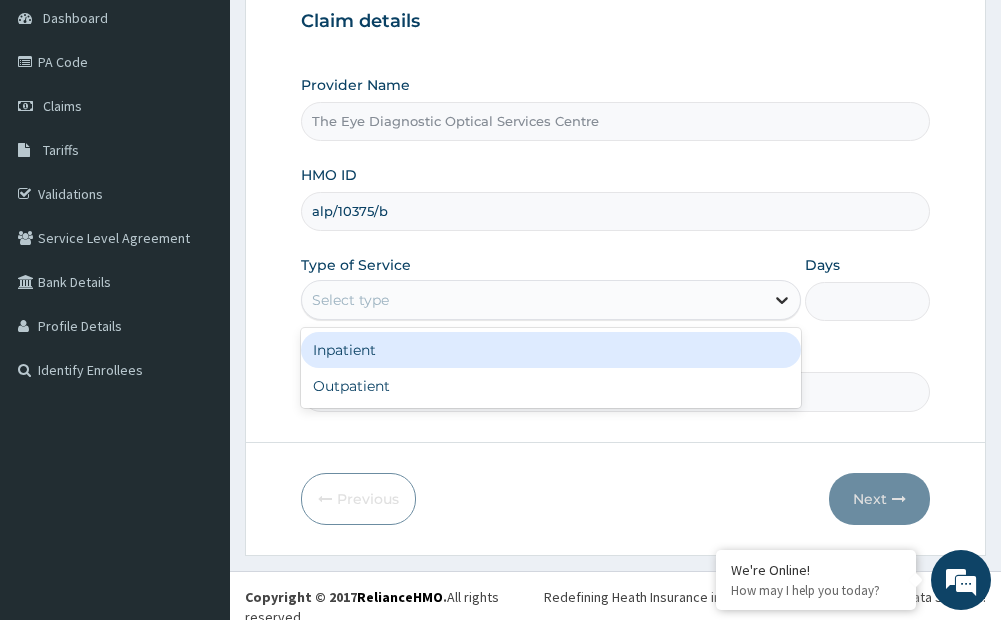 click 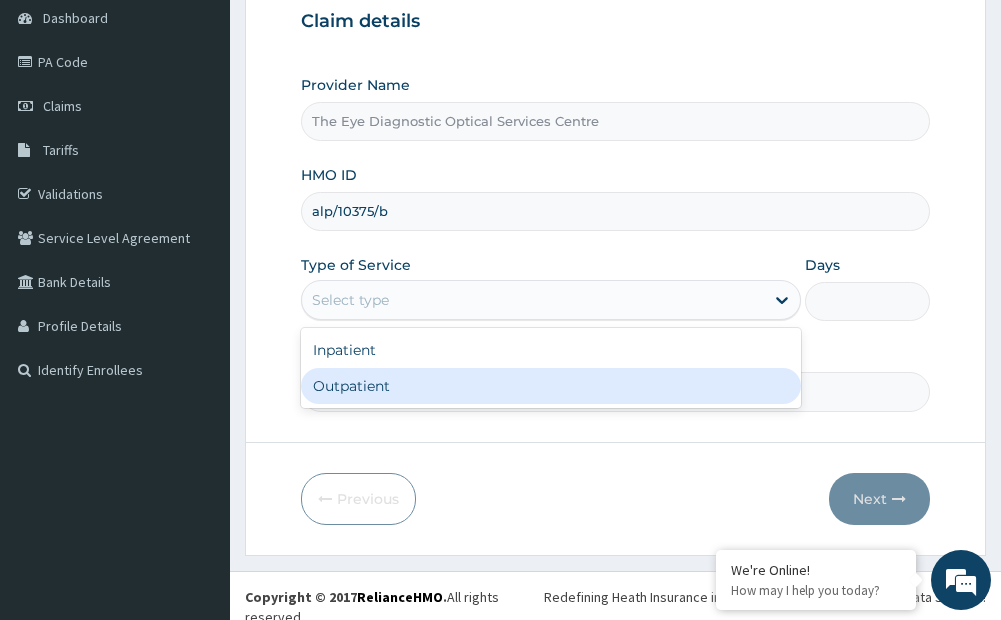 click on "Outpatient" at bounding box center [550, 386] 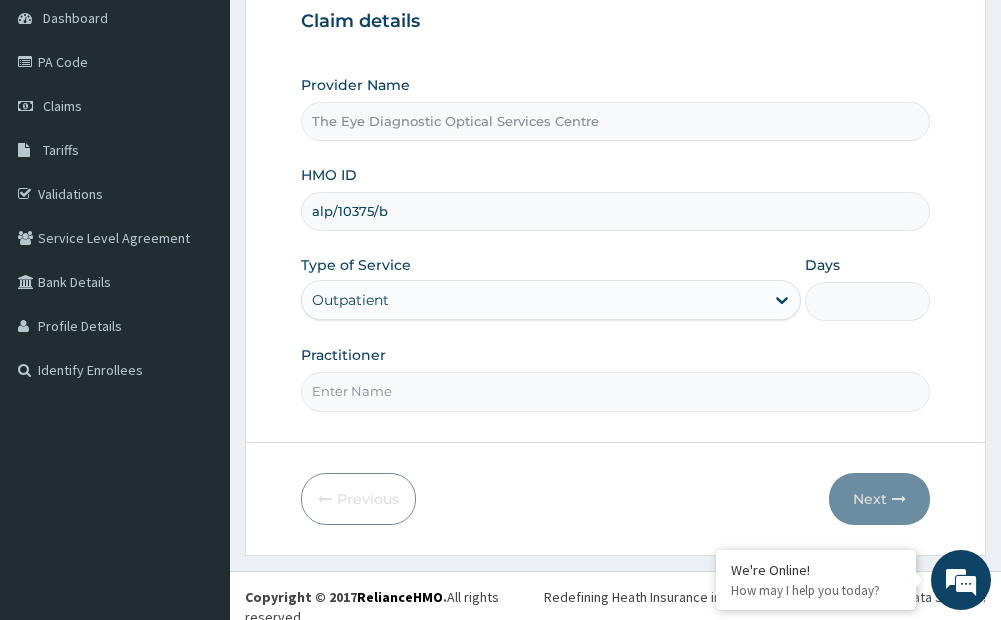 type on "1" 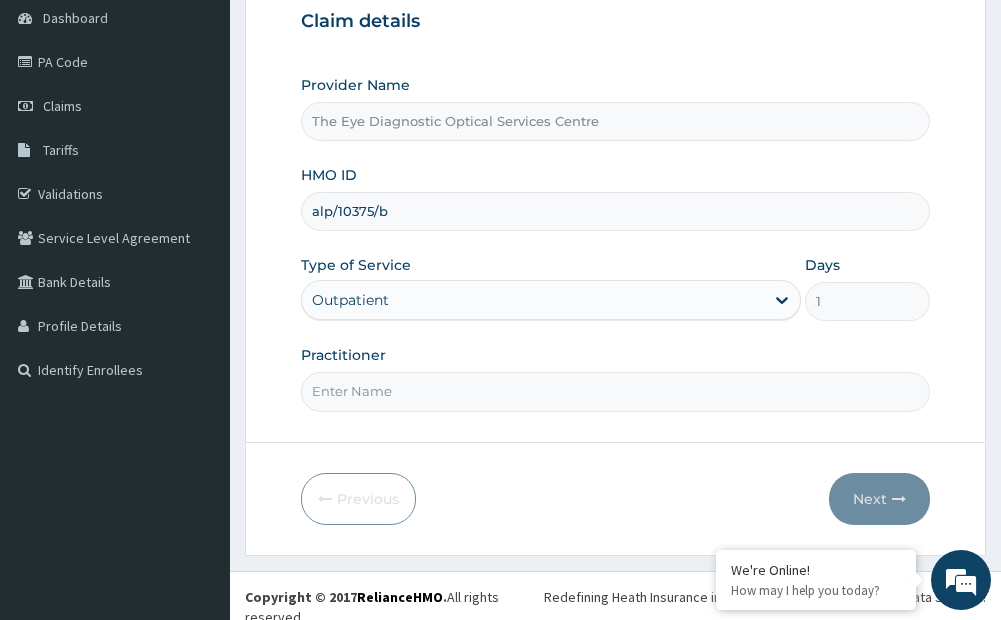 click on "Practitioner" at bounding box center (615, 391) 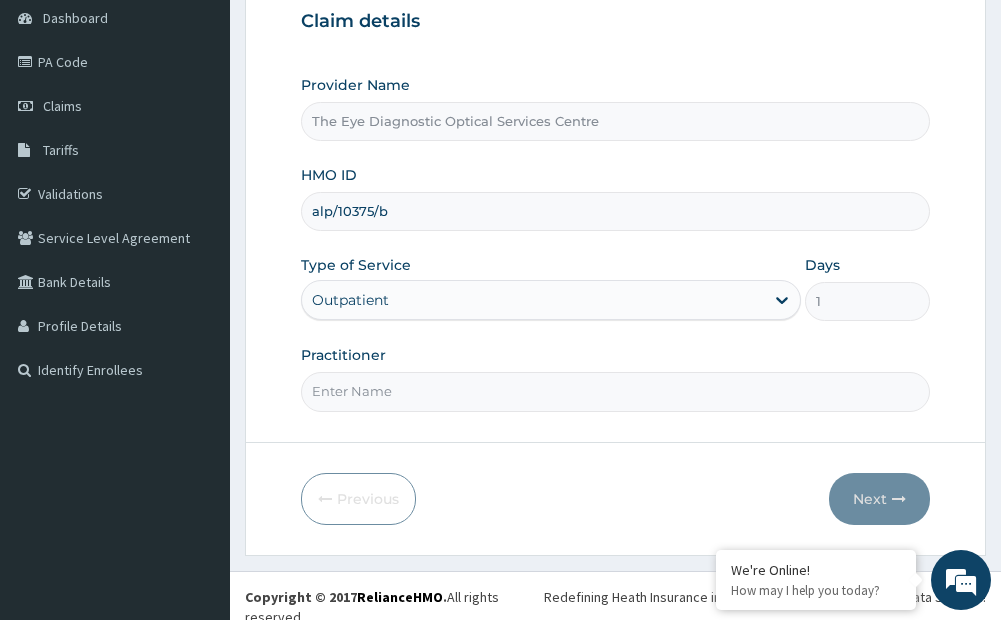 type on "DR. MADU" 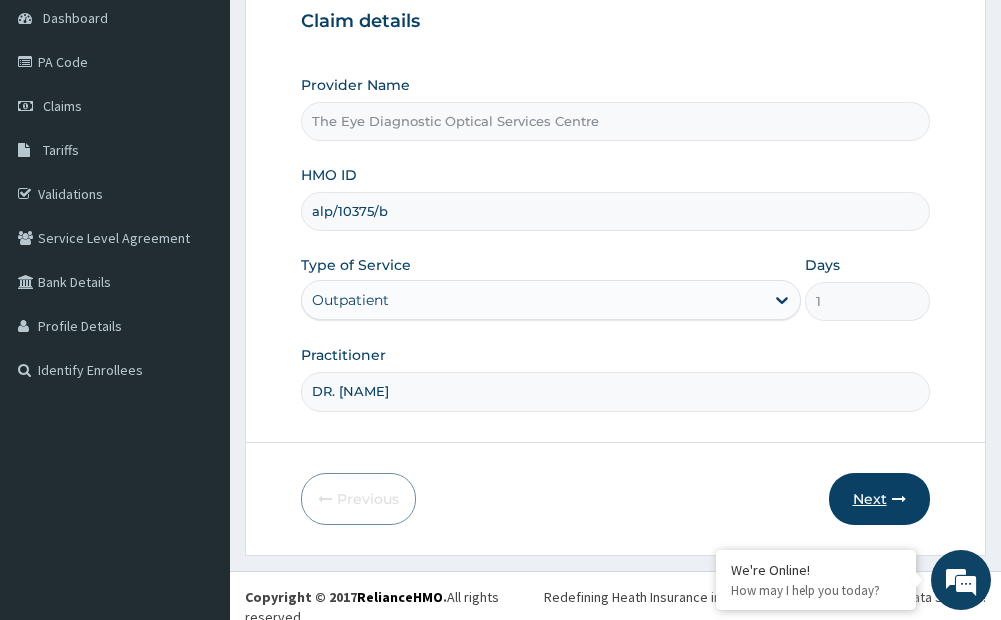 click on "Next" at bounding box center (879, 499) 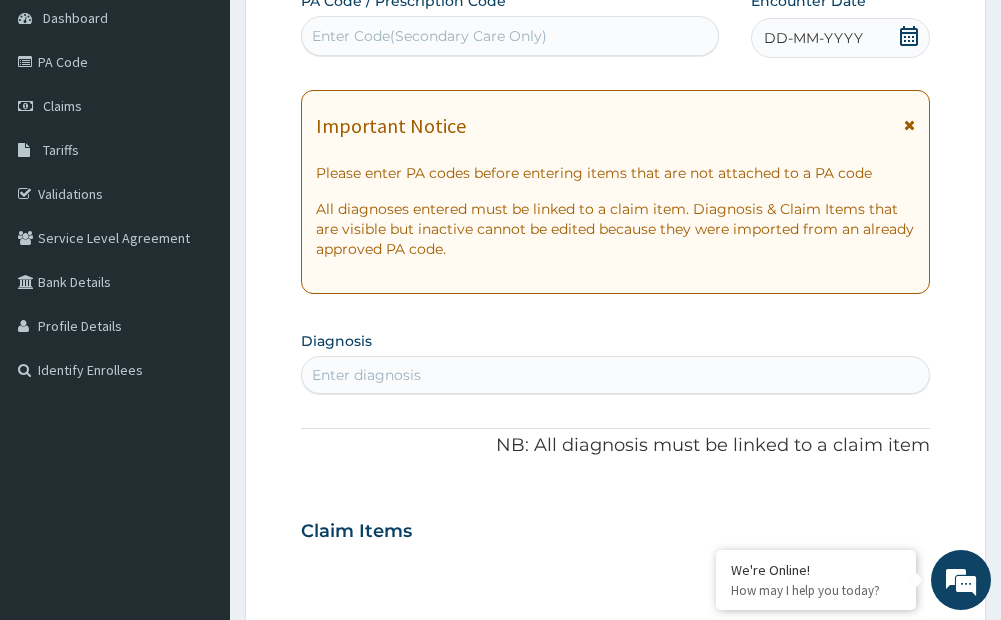 click on "Enter Code(Secondary Care Only)" at bounding box center (429, 36) 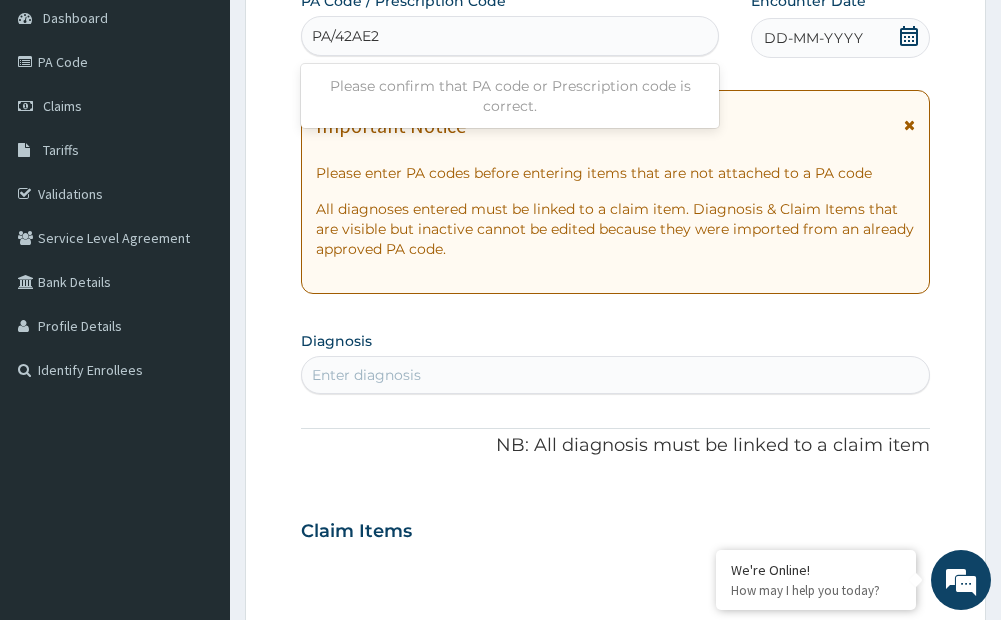 type on "PA/42AE2E" 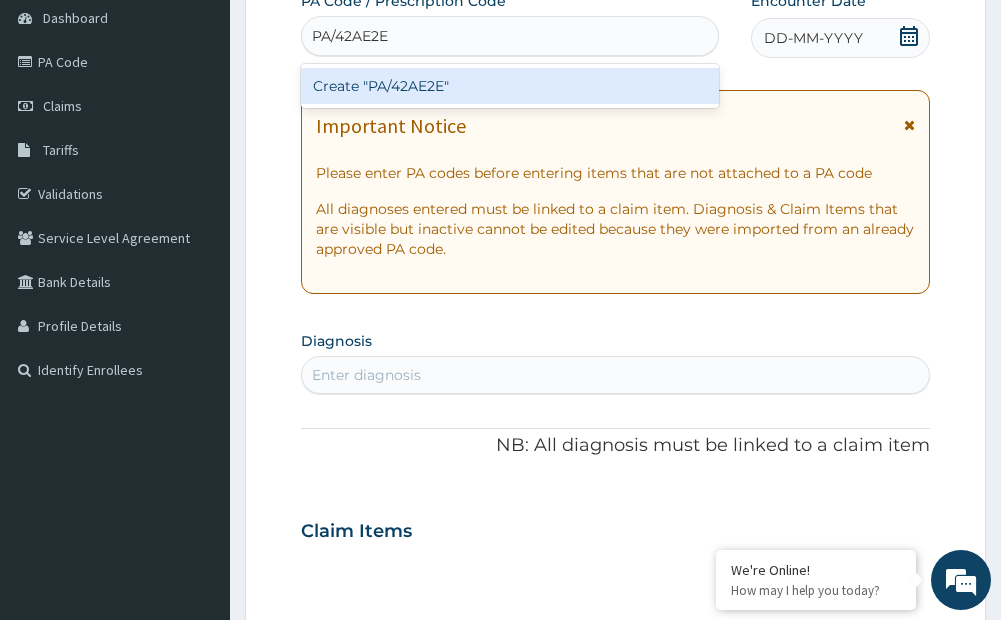 click on "Create "PA/42AE2E"" at bounding box center [509, 86] 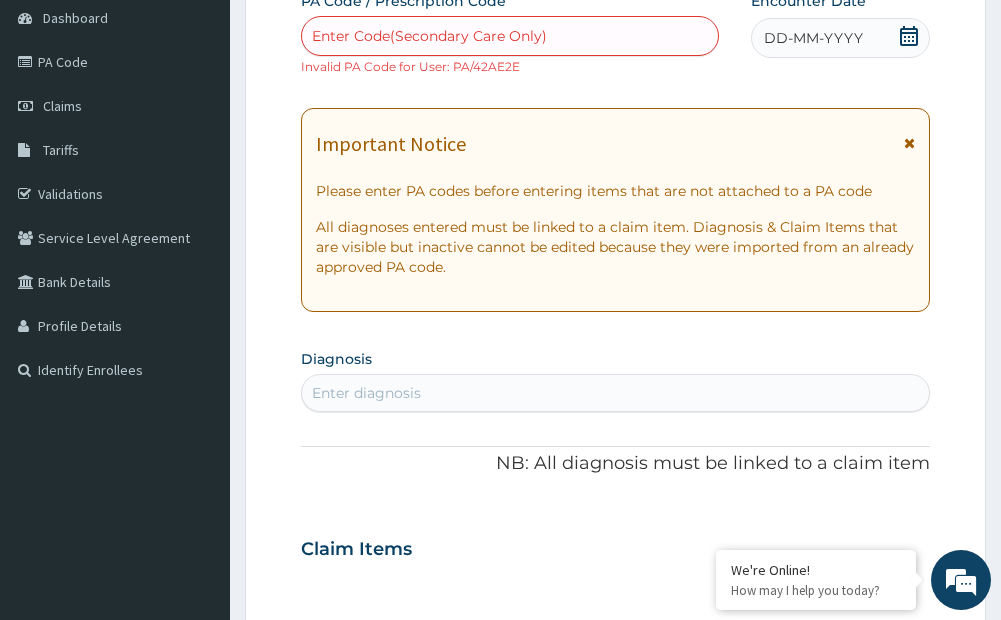 click on "Enter Code(Secondary Care Only)" at bounding box center [429, 36] 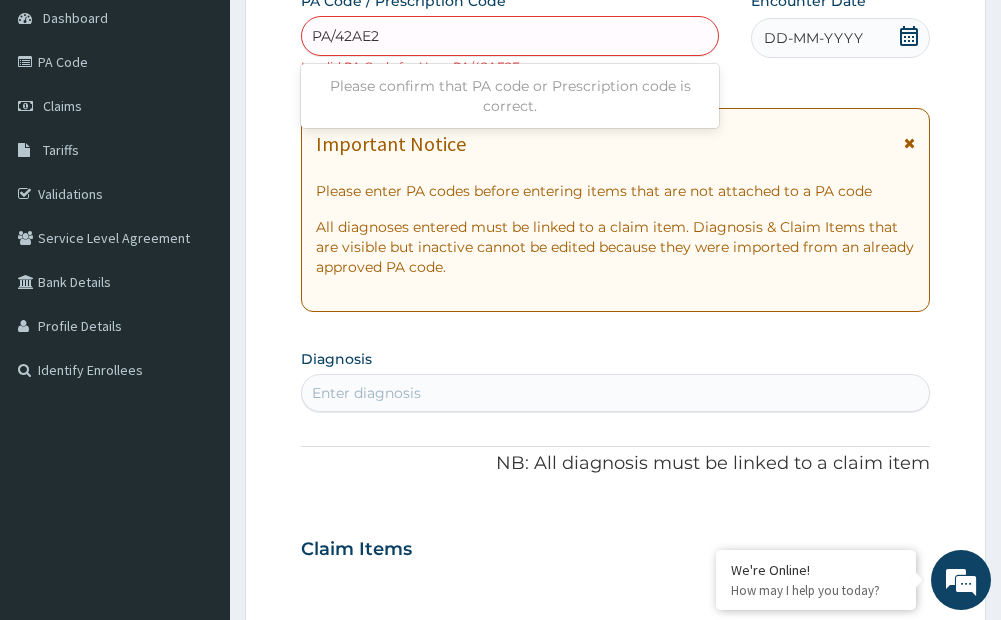 type on "PA/42AE2E" 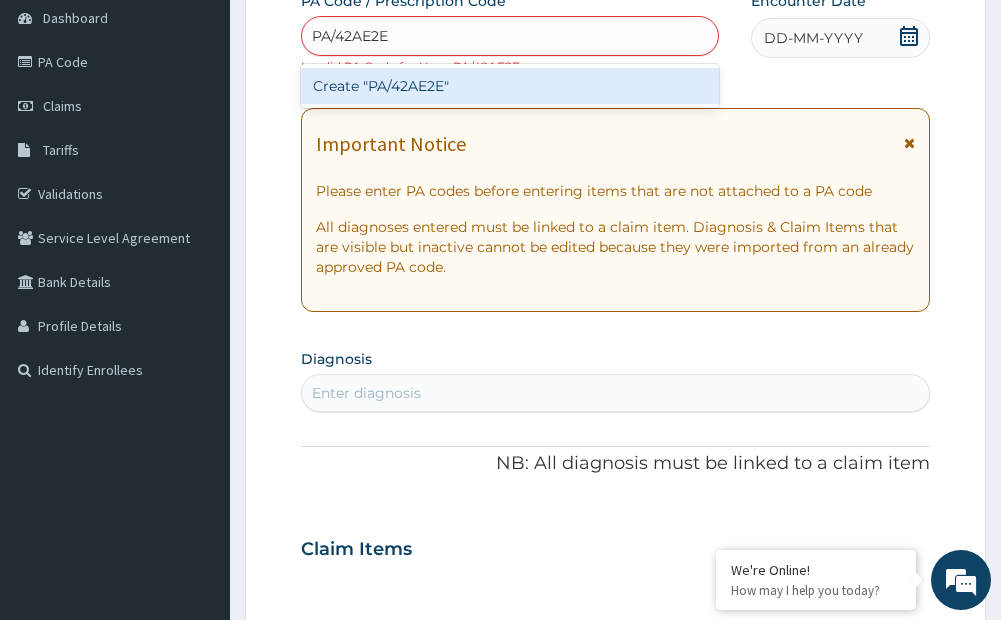 click on "Create "PA/42AE2E"" at bounding box center [509, 86] 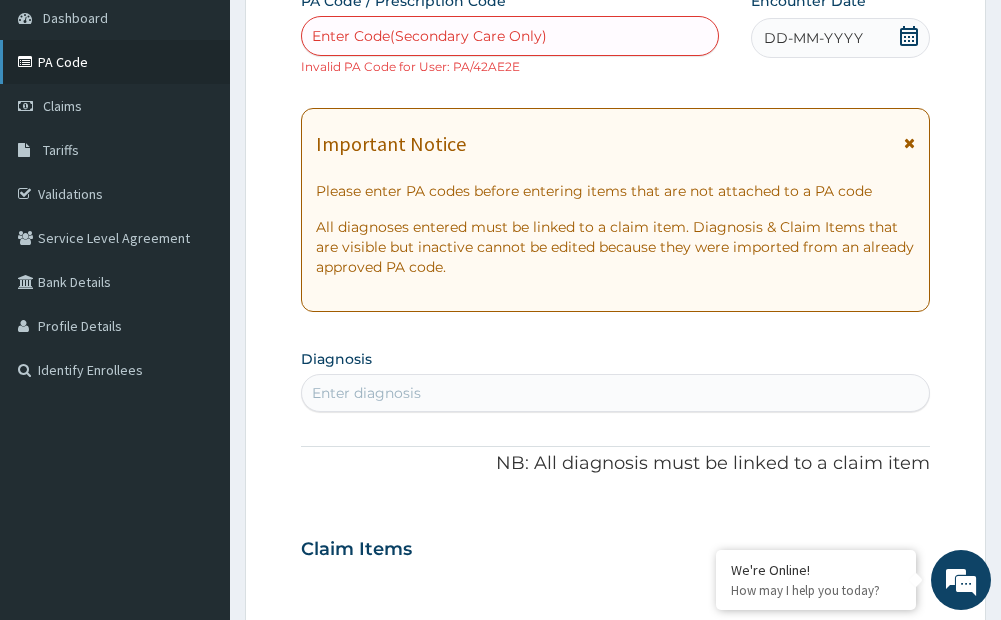 click on "PA Code" at bounding box center [115, 62] 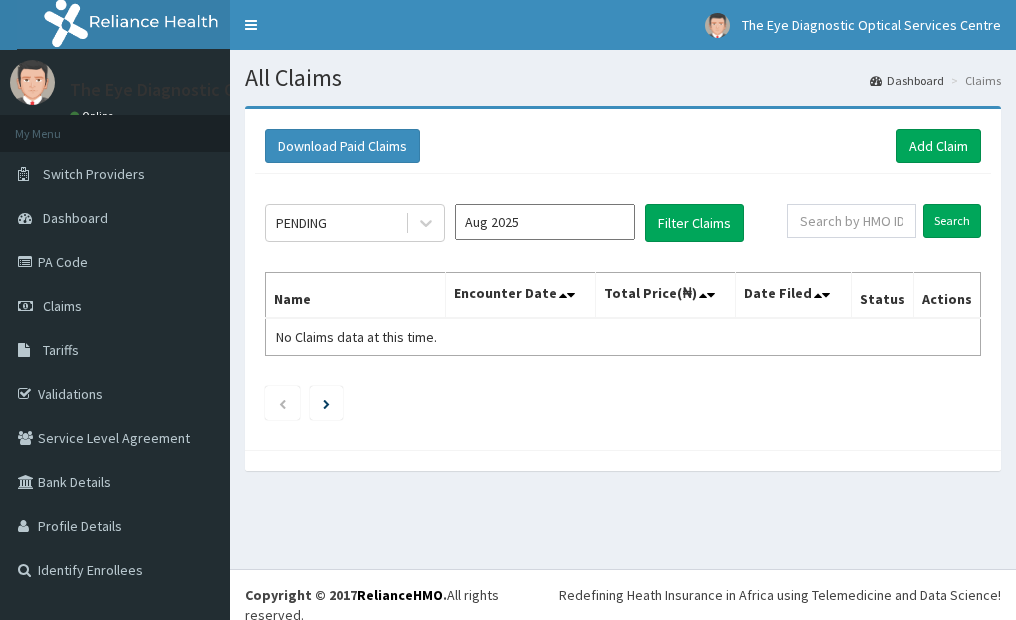 scroll, scrollTop: 0, scrollLeft: 0, axis: both 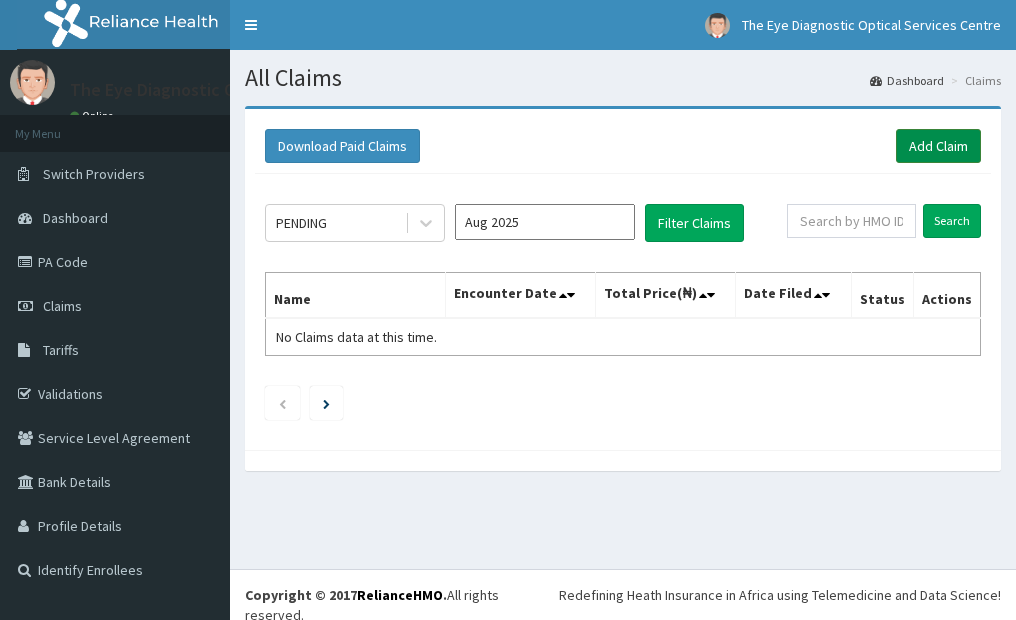 click on "Add Claim" at bounding box center [938, 146] 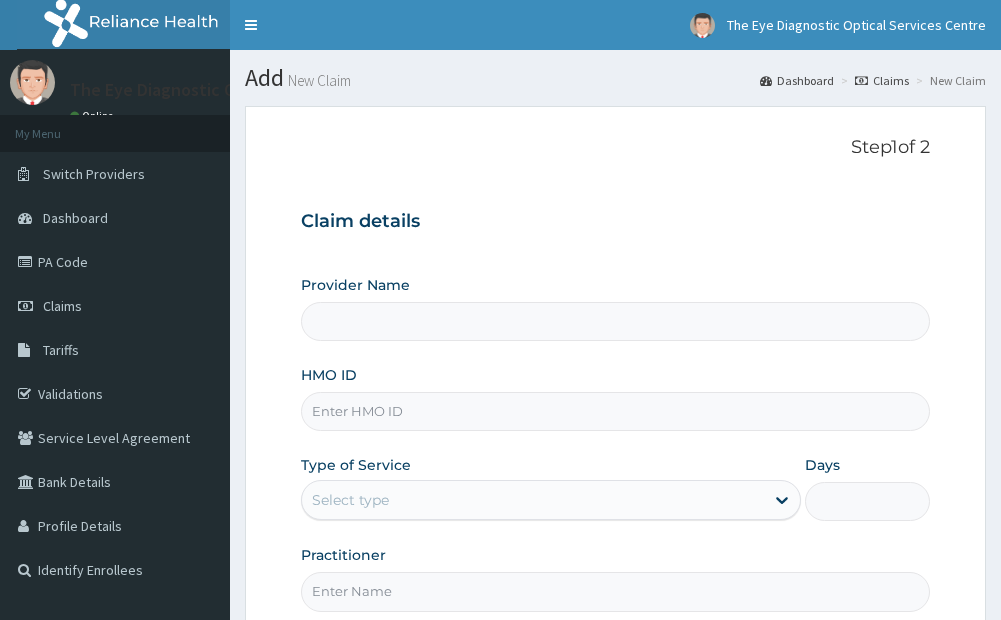 scroll, scrollTop: 0, scrollLeft: 0, axis: both 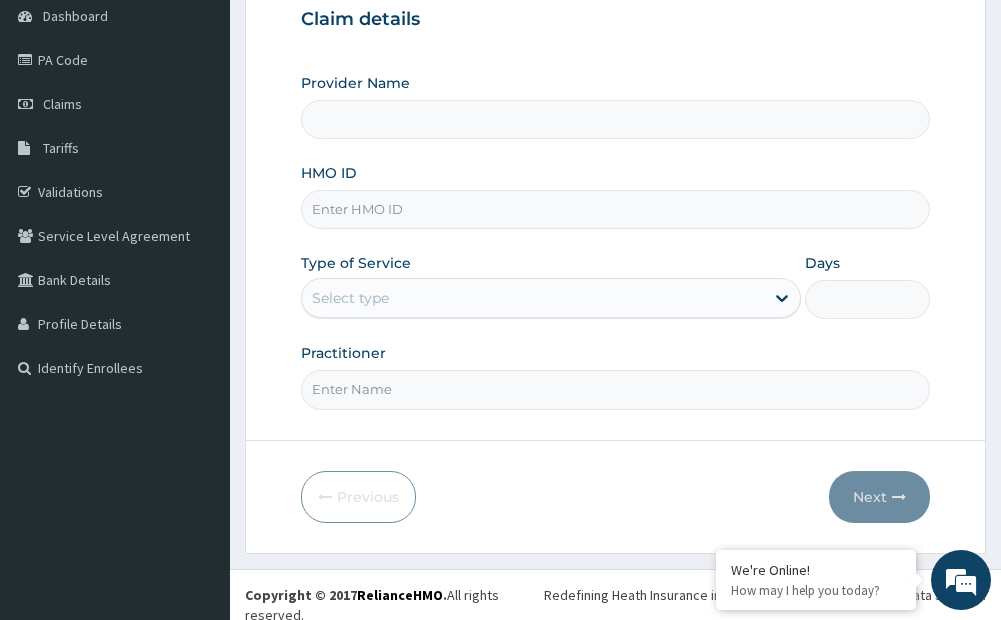 click on "HMO ID" at bounding box center [615, 209] 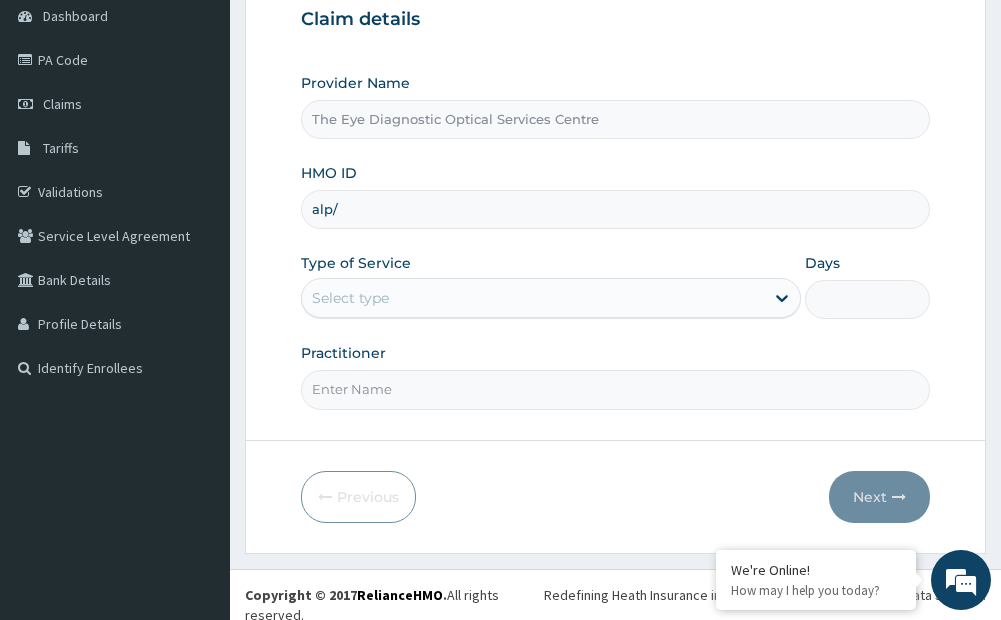 scroll, scrollTop: 0, scrollLeft: 0, axis: both 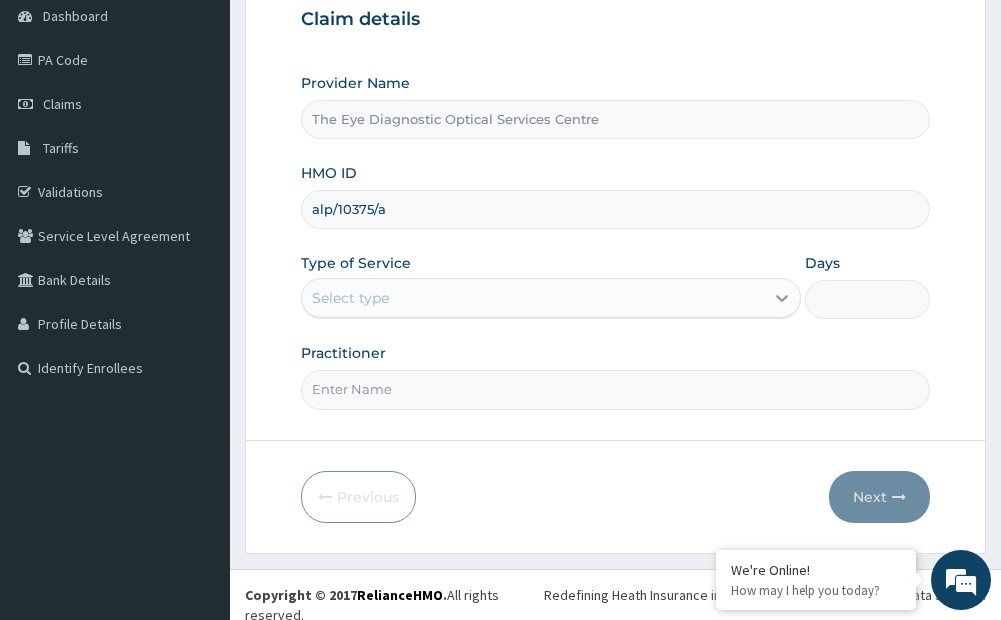 type on "alp/10375/a" 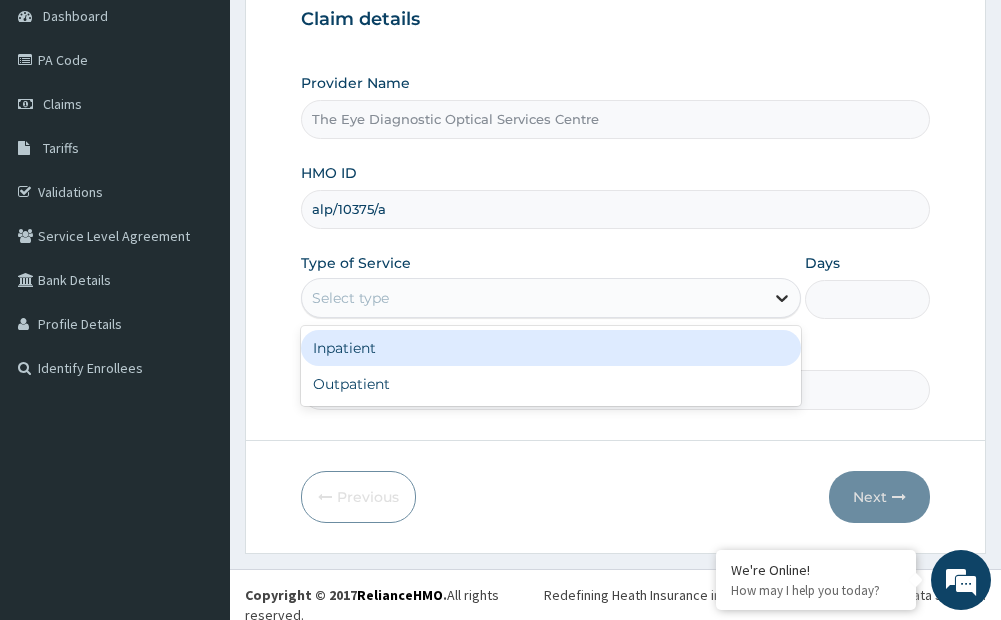 click 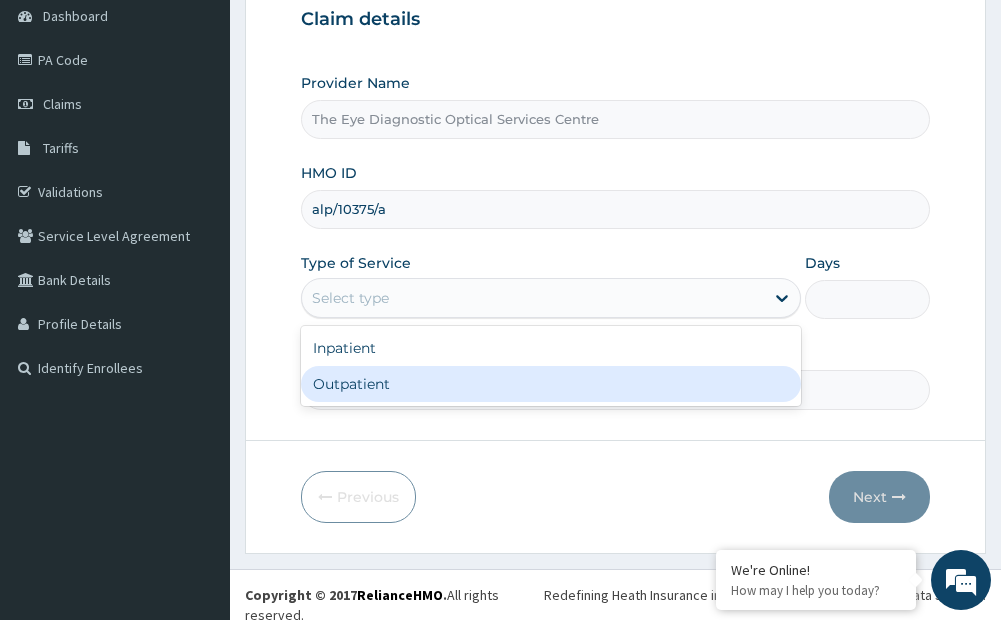 click on "Outpatient" at bounding box center [550, 384] 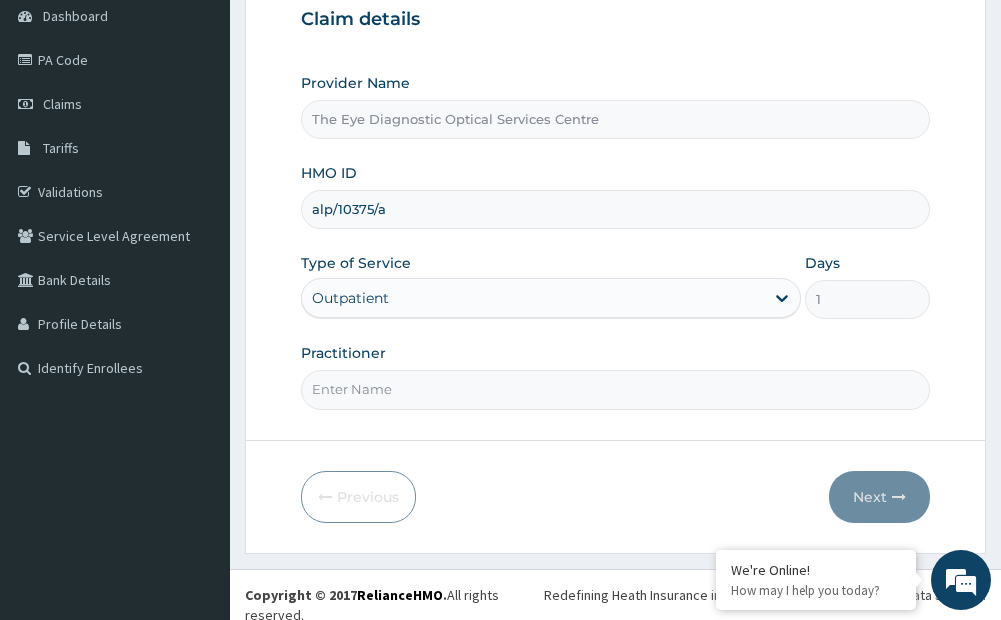 click on "Practitioner" at bounding box center (615, 389) 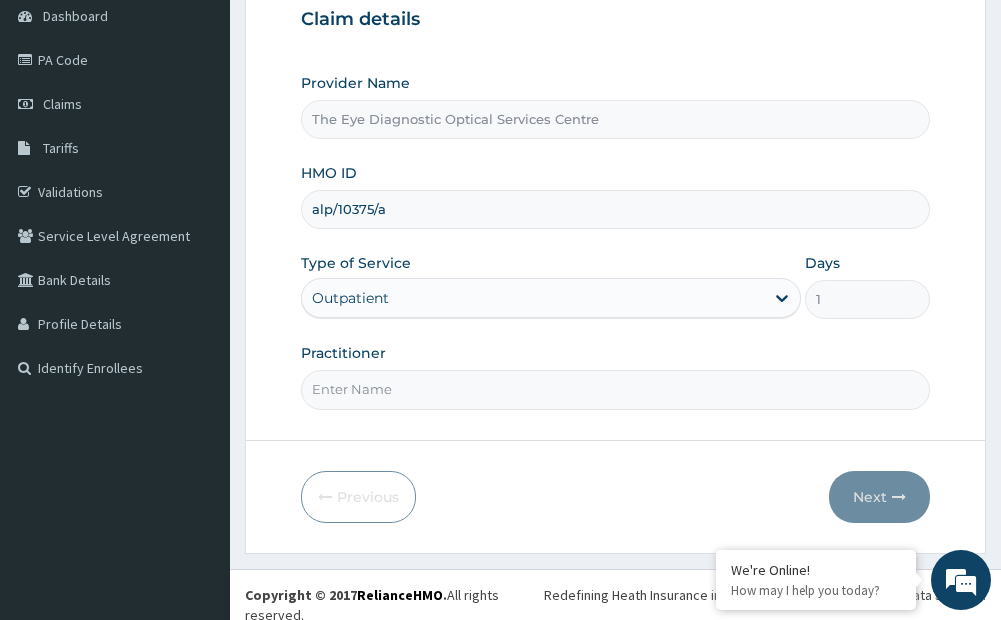 type on "DR. MADU" 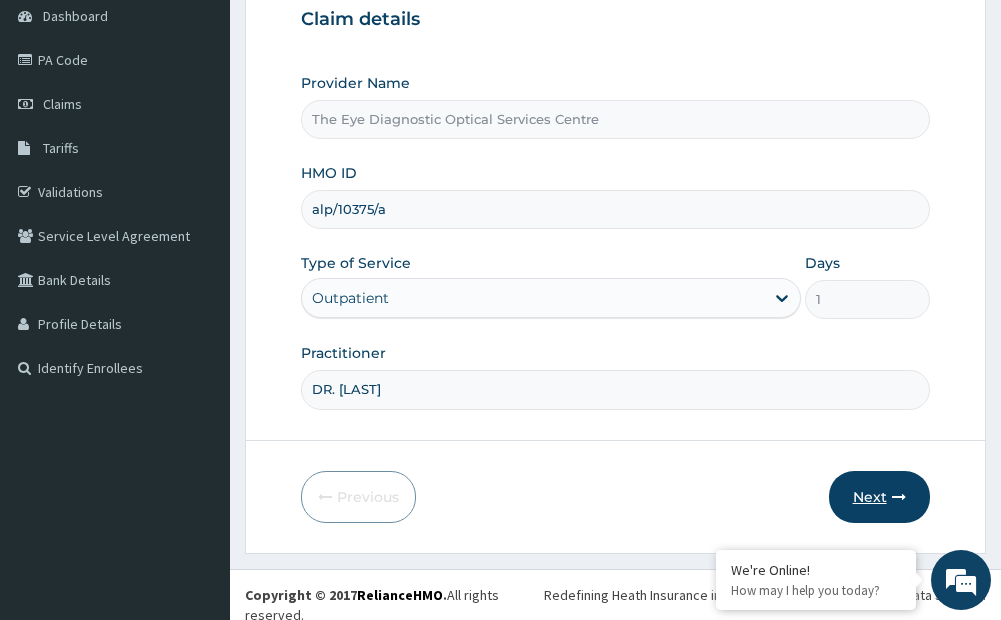 click on "Next" at bounding box center (879, 497) 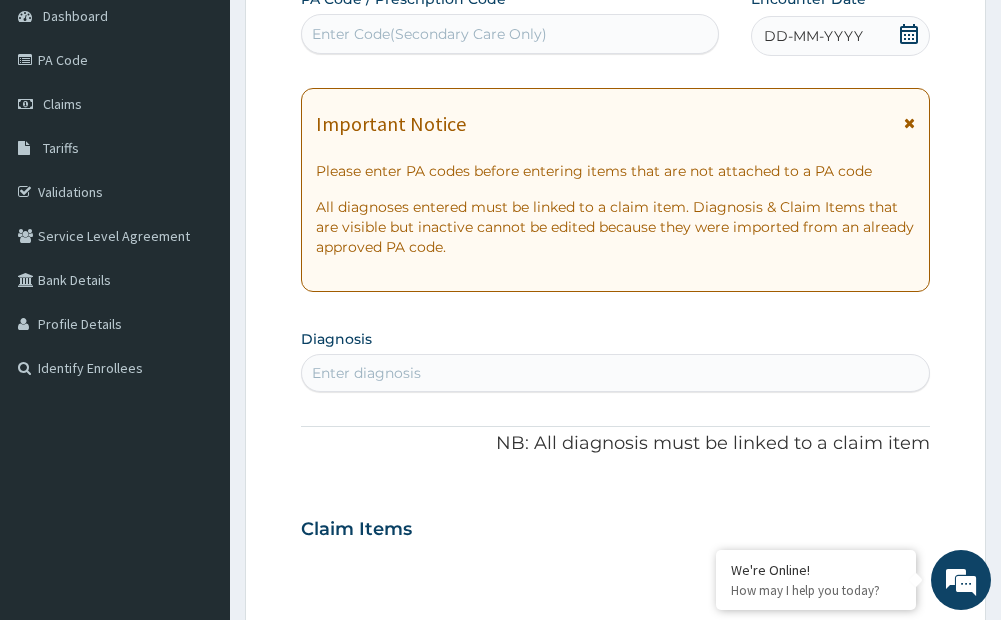 click on "Enter Code(Secondary Care Only)" at bounding box center (429, 34) 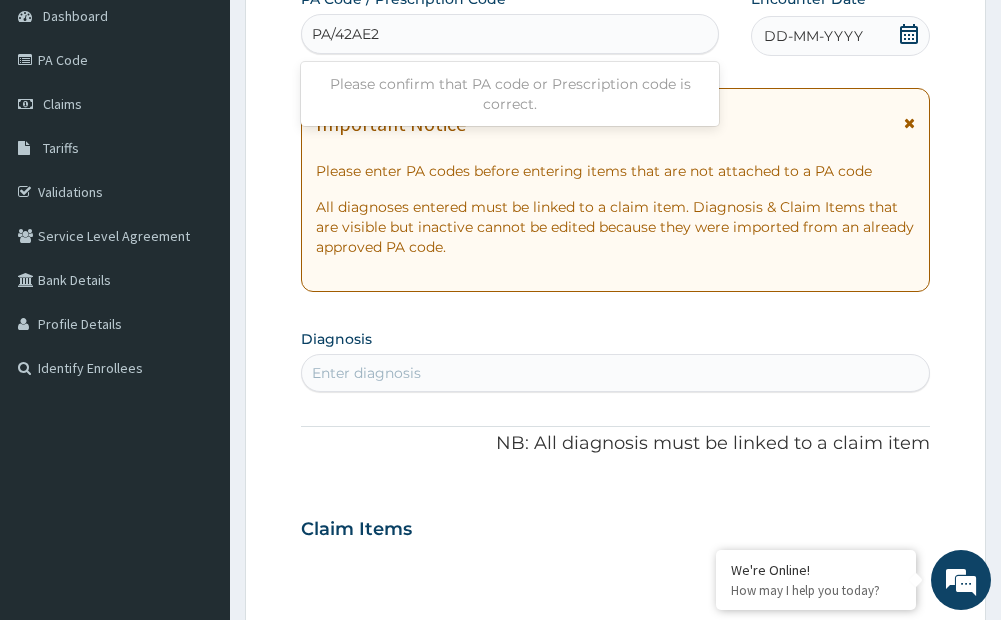type on "PA/42AE2E" 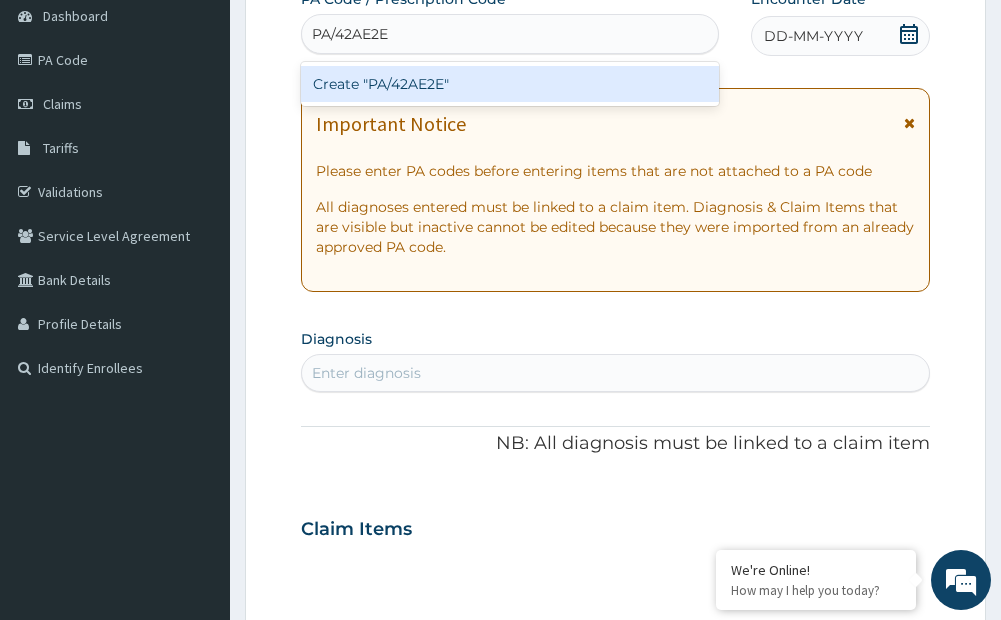 click on "Create "PA/42AE2E"" at bounding box center [509, 84] 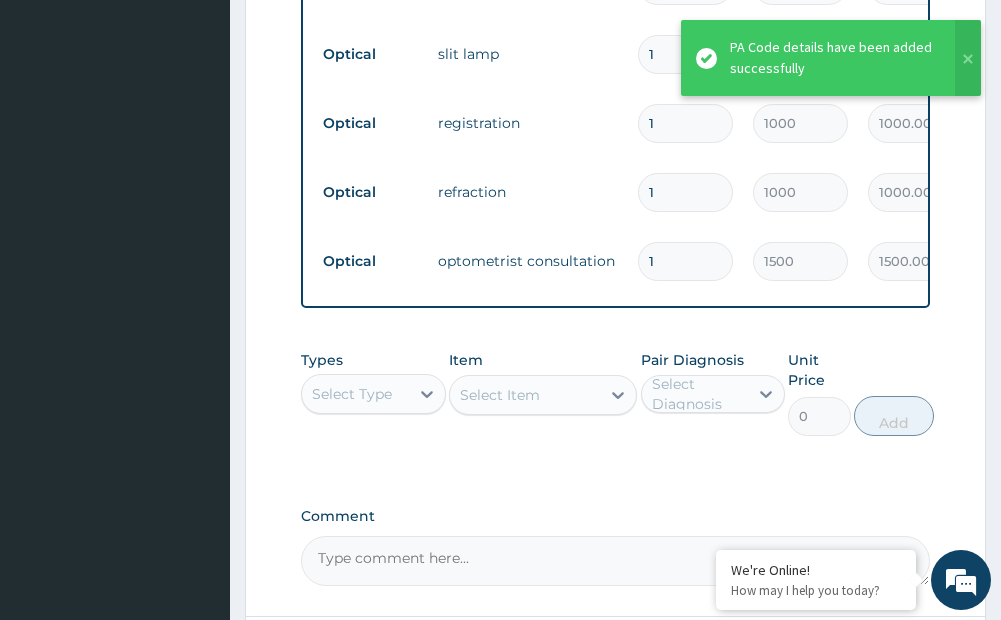 scroll, scrollTop: 1196, scrollLeft: 0, axis: vertical 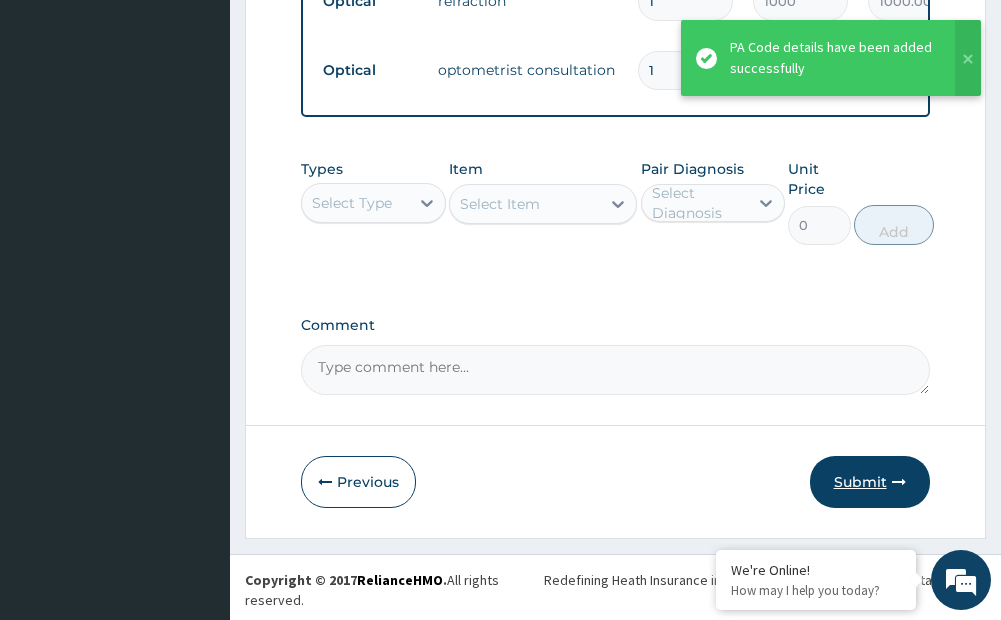click on "Submit" at bounding box center (870, 482) 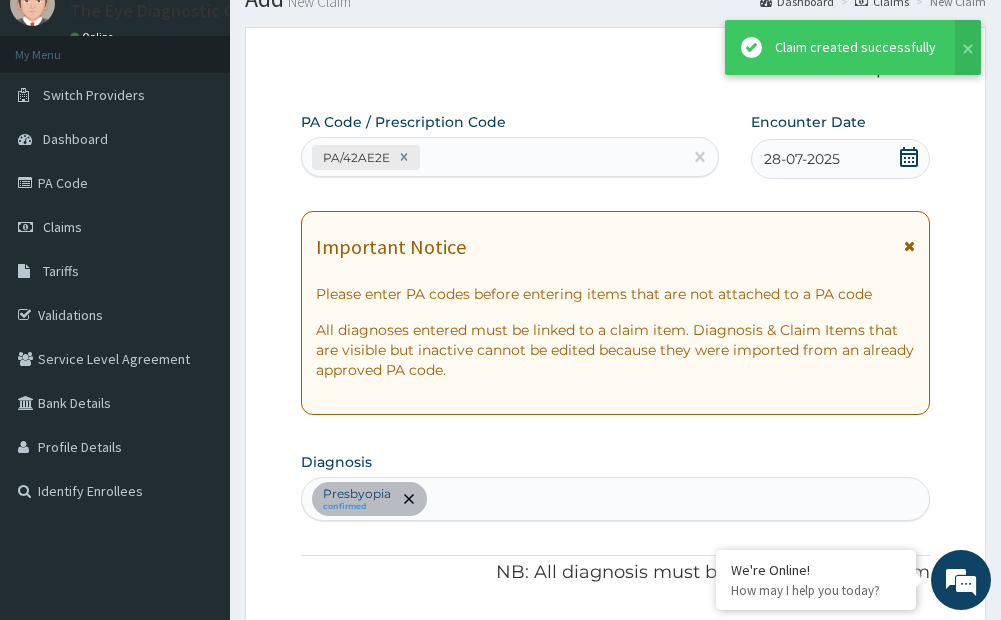 scroll, scrollTop: 1196, scrollLeft: 0, axis: vertical 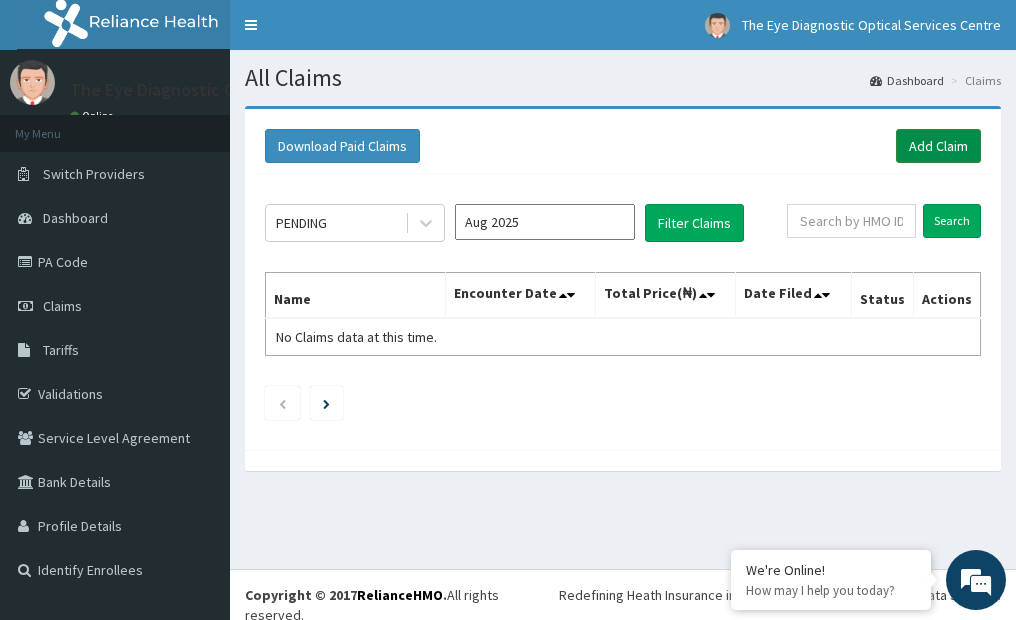 click on "Add Claim" at bounding box center [938, 146] 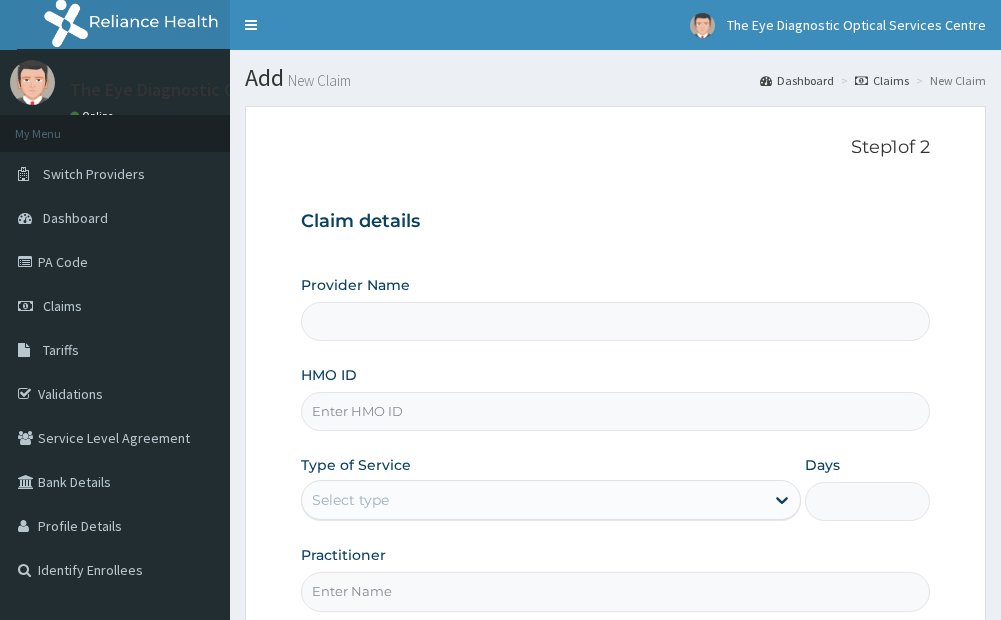 scroll, scrollTop: 0, scrollLeft: 0, axis: both 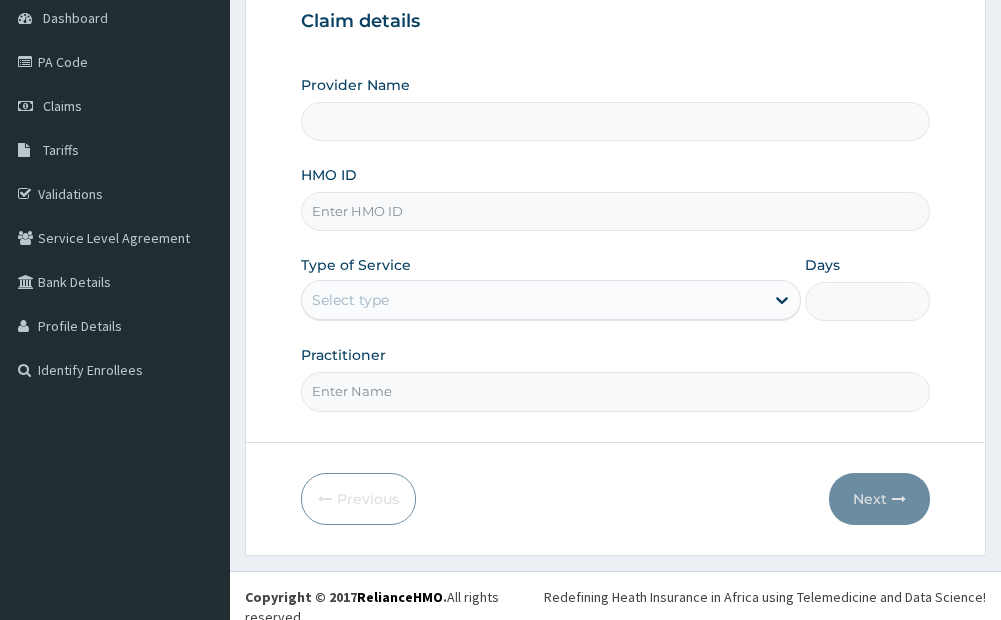 type on "The Eye Diagnostic Optical Services Centre" 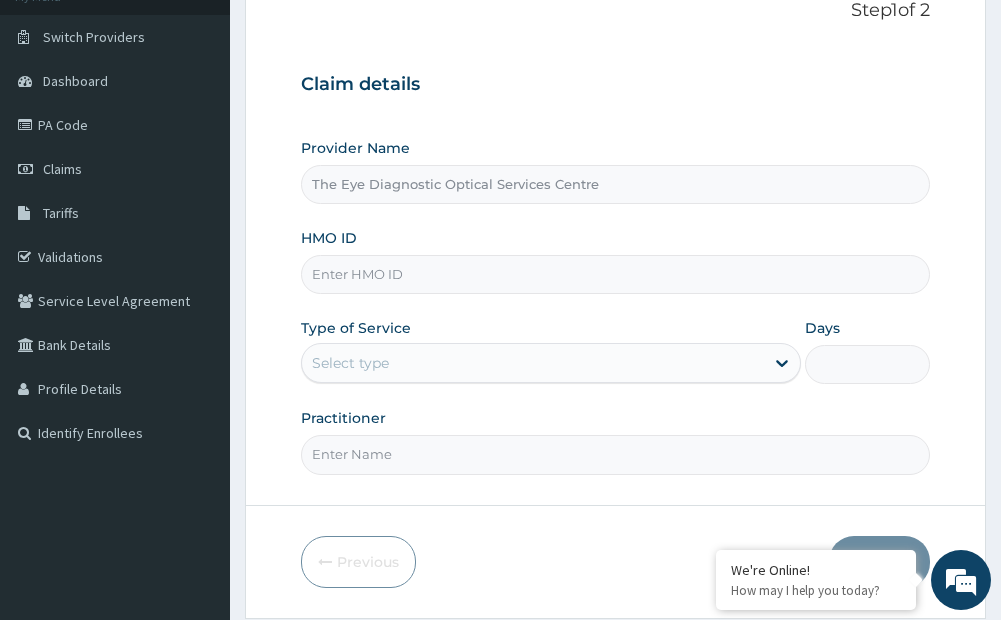 scroll, scrollTop: 102, scrollLeft: 0, axis: vertical 